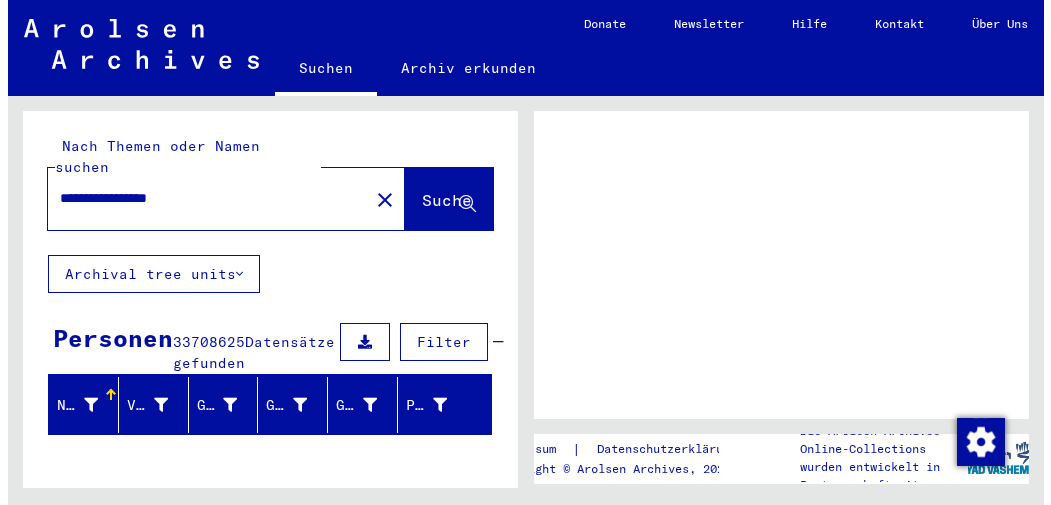 scroll, scrollTop: 0, scrollLeft: 0, axis: both 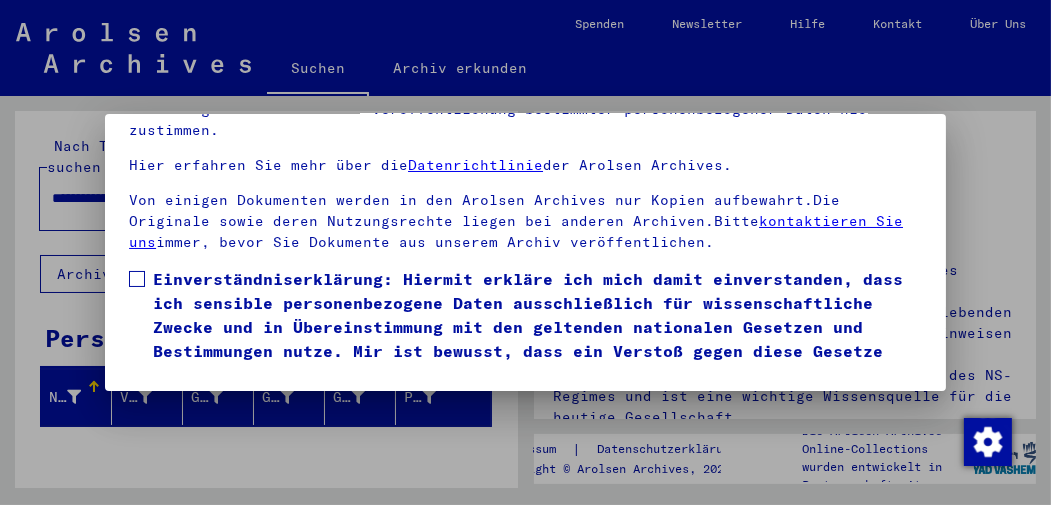 click at bounding box center (137, 279) 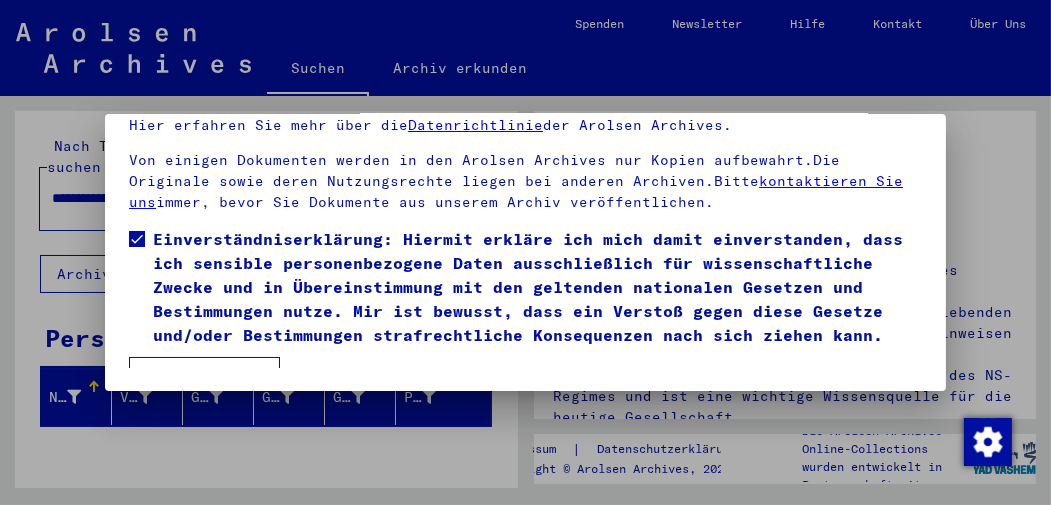 scroll, scrollTop: 304, scrollLeft: 0, axis: vertical 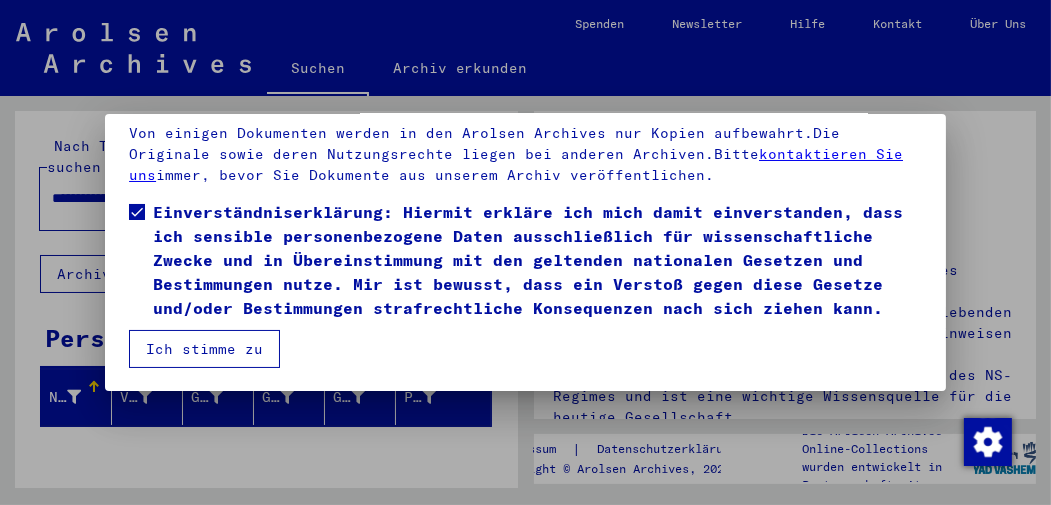 click on "Ich stimme zu" at bounding box center [204, 349] 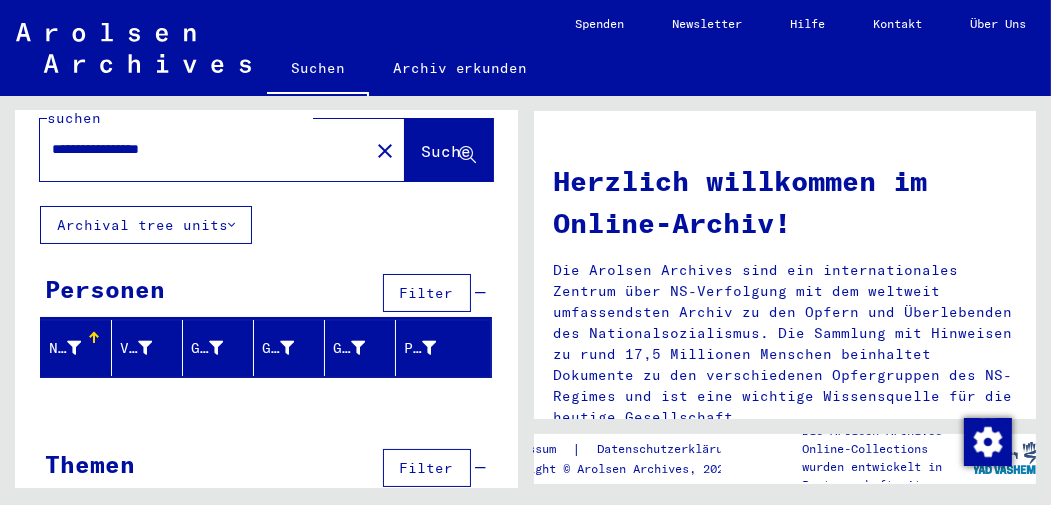 scroll, scrollTop: 70, scrollLeft: 0, axis: vertical 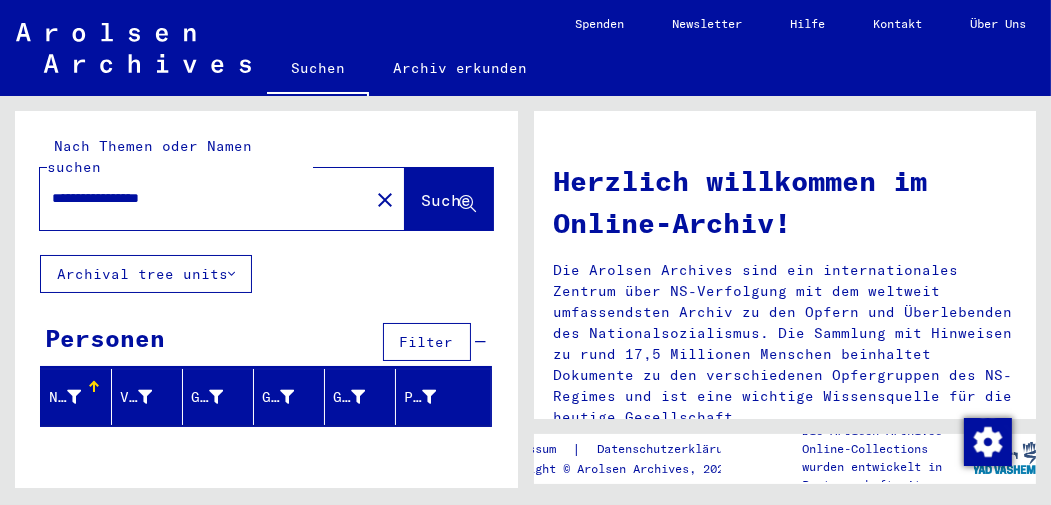 click on "Suche" 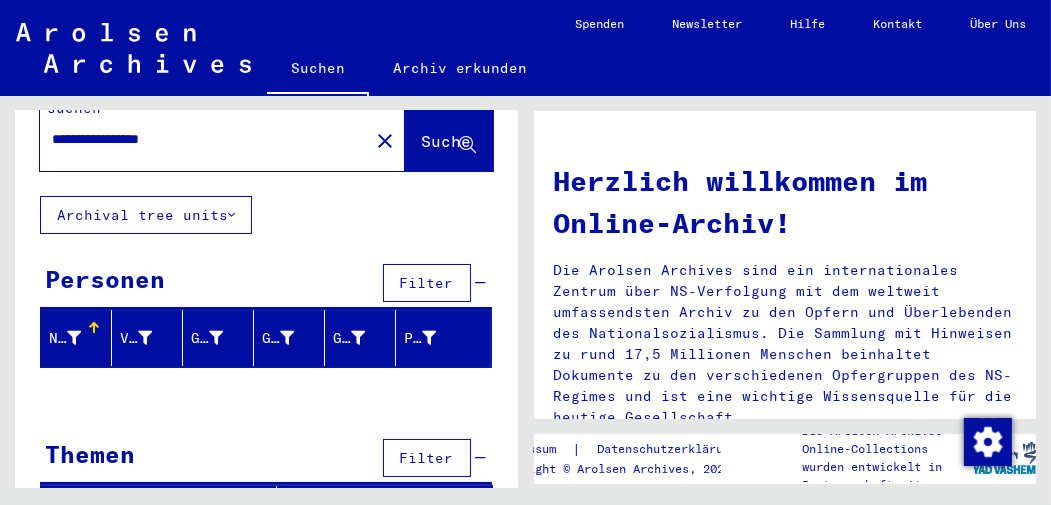 scroll, scrollTop: 70, scrollLeft: 0, axis: vertical 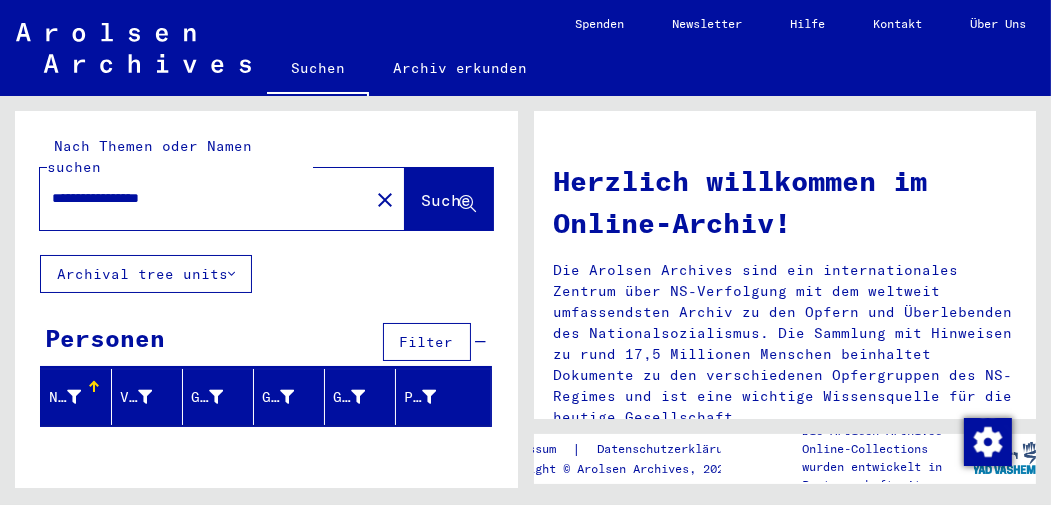 click on "**********" at bounding box center [198, 198] 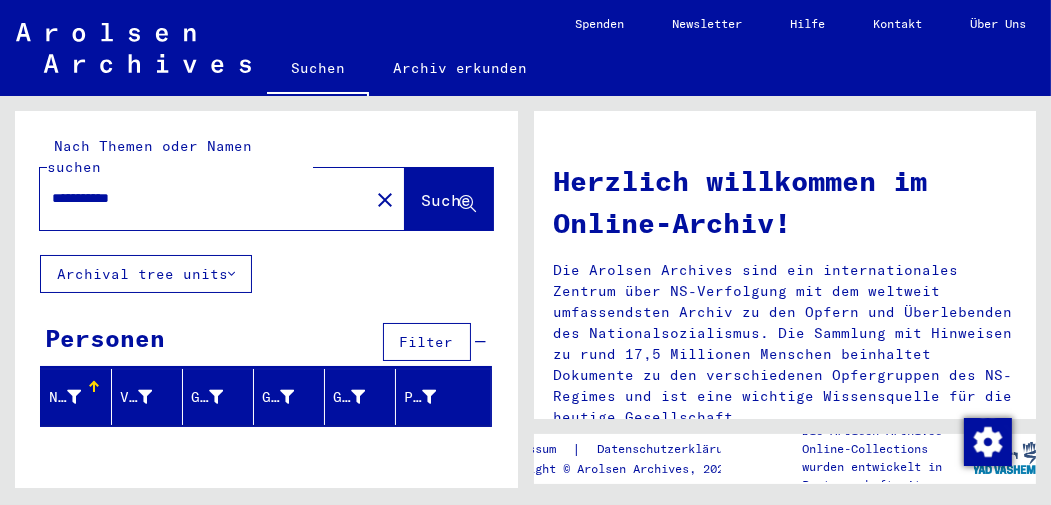 click on "Suche" 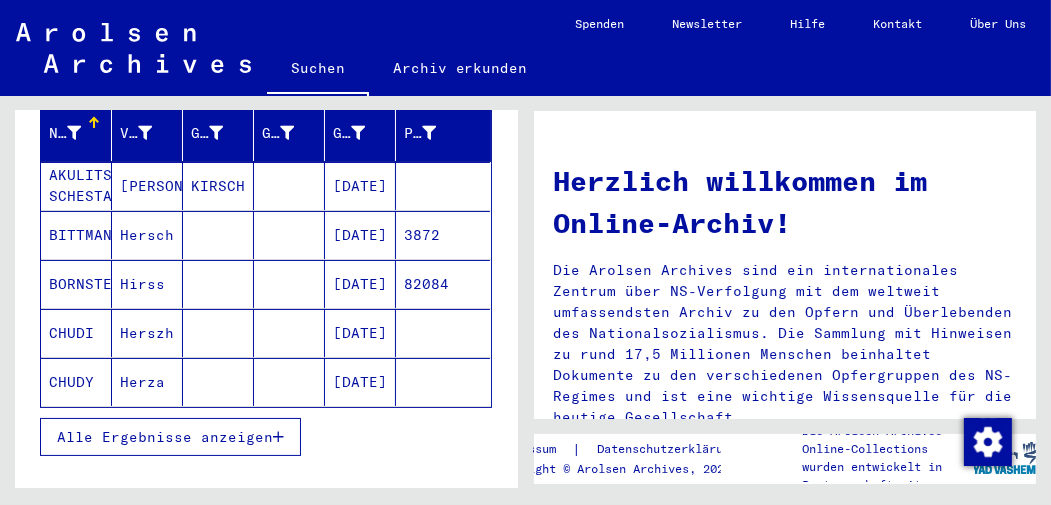 scroll, scrollTop: 274, scrollLeft: 0, axis: vertical 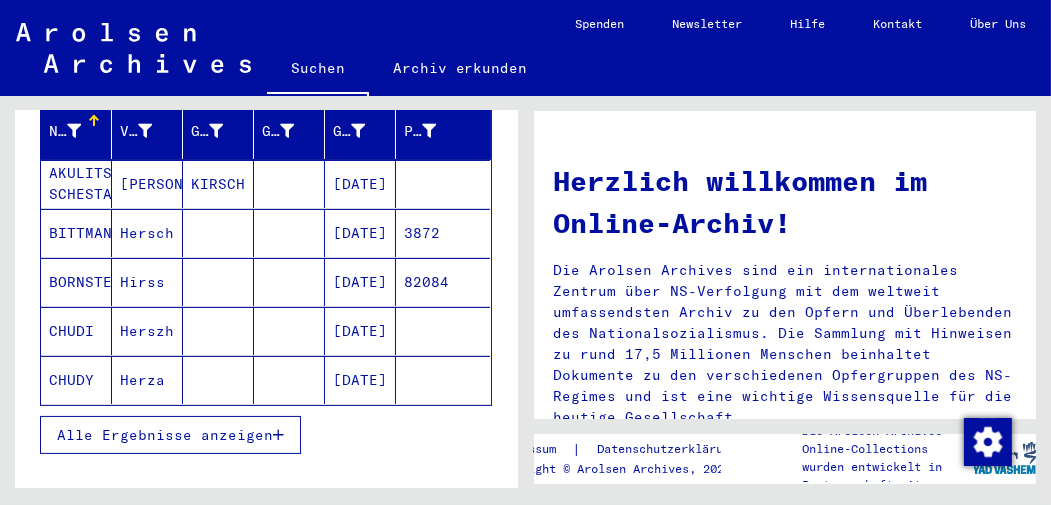click on "Alle Ergebnisse anzeigen" at bounding box center (165, 435) 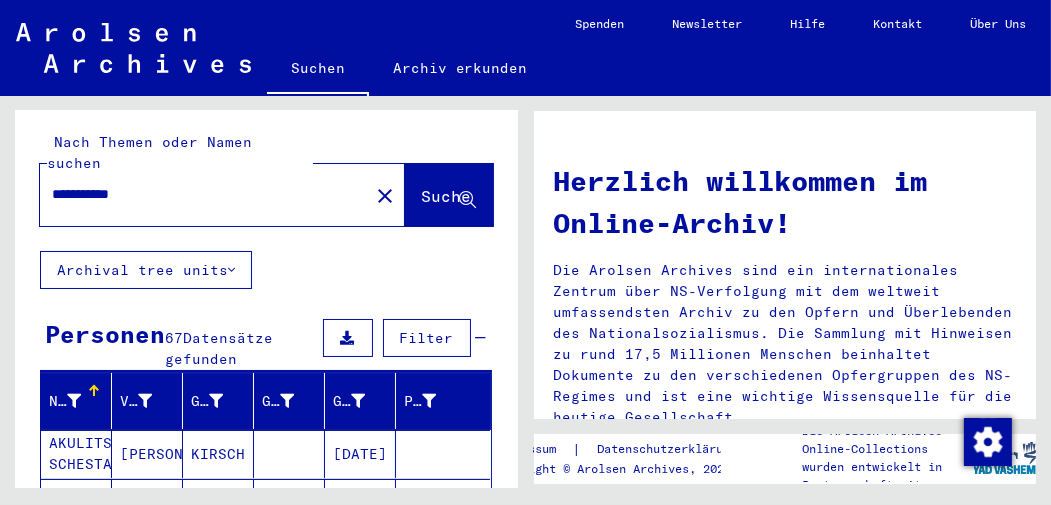 scroll, scrollTop: 0, scrollLeft: 0, axis: both 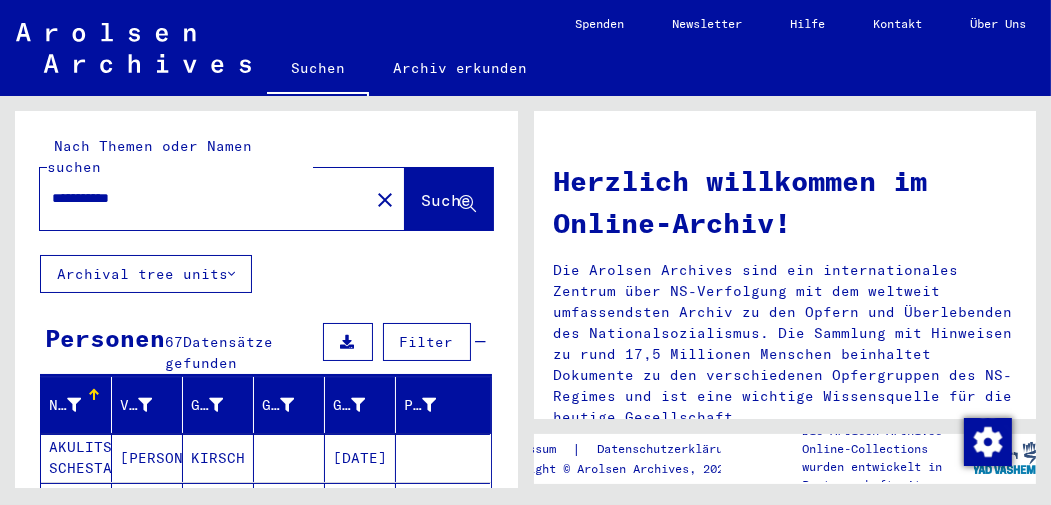 click on "**********" 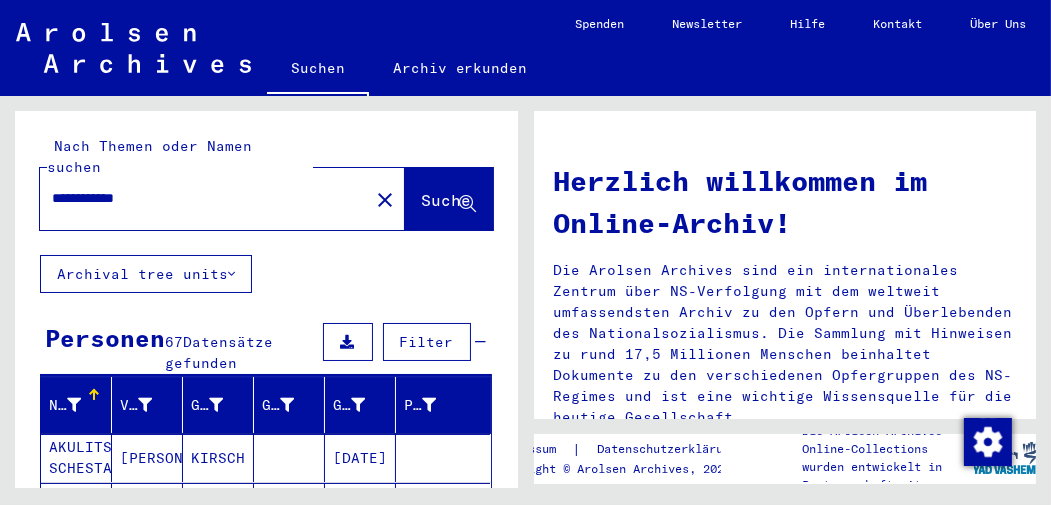paste on "**********" 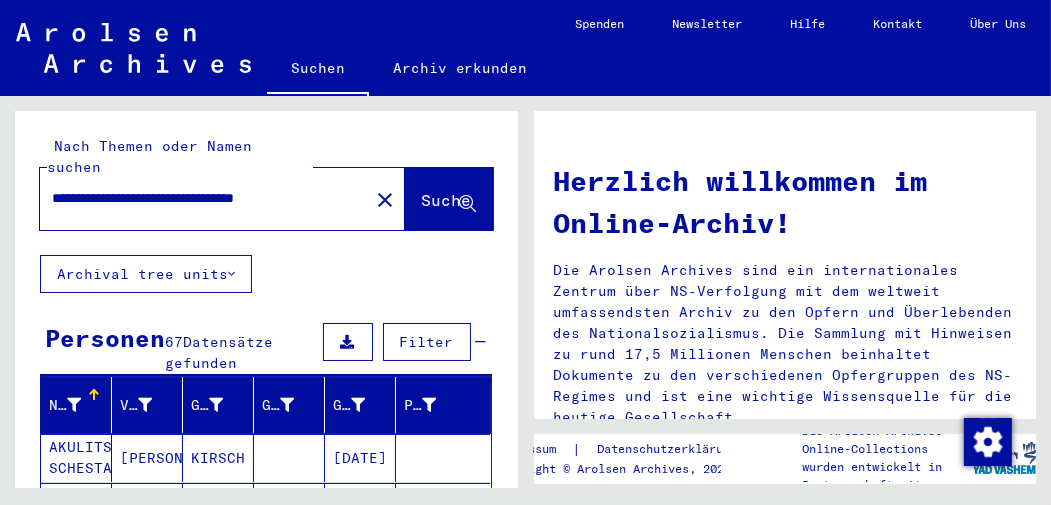 scroll, scrollTop: 0, scrollLeft: 64, axis: horizontal 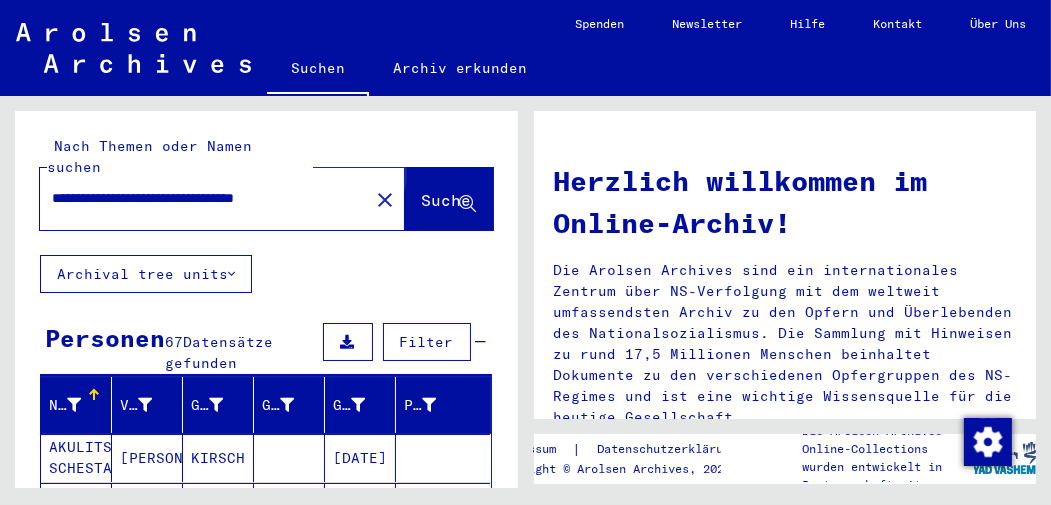 click on "Suche" 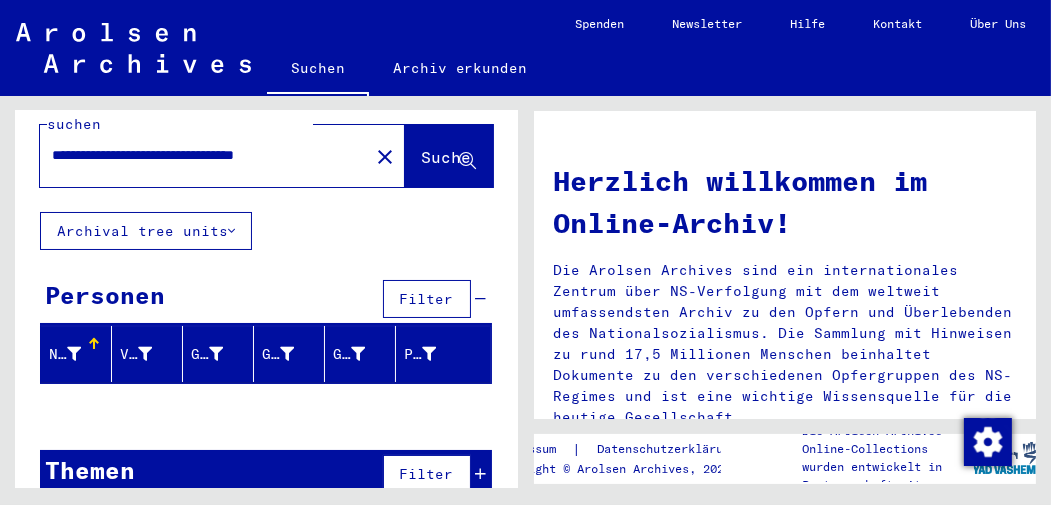 scroll, scrollTop: 54, scrollLeft: 0, axis: vertical 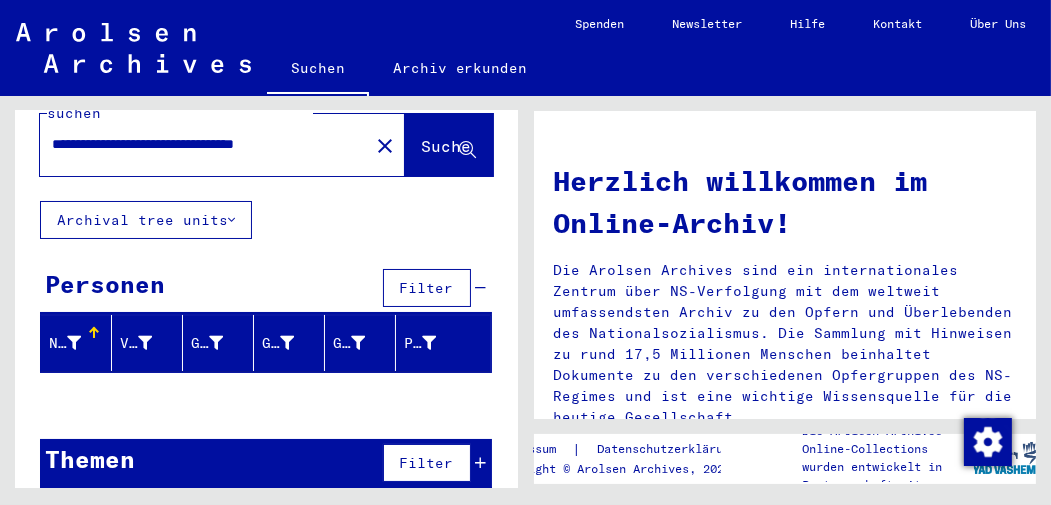 click on "**********" at bounding box center [176, 144] 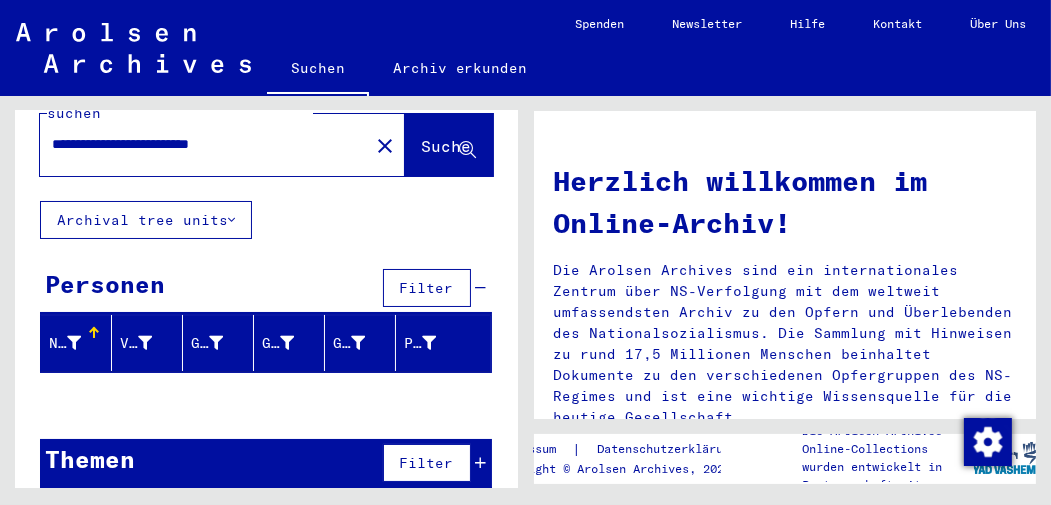 click on "Suche" 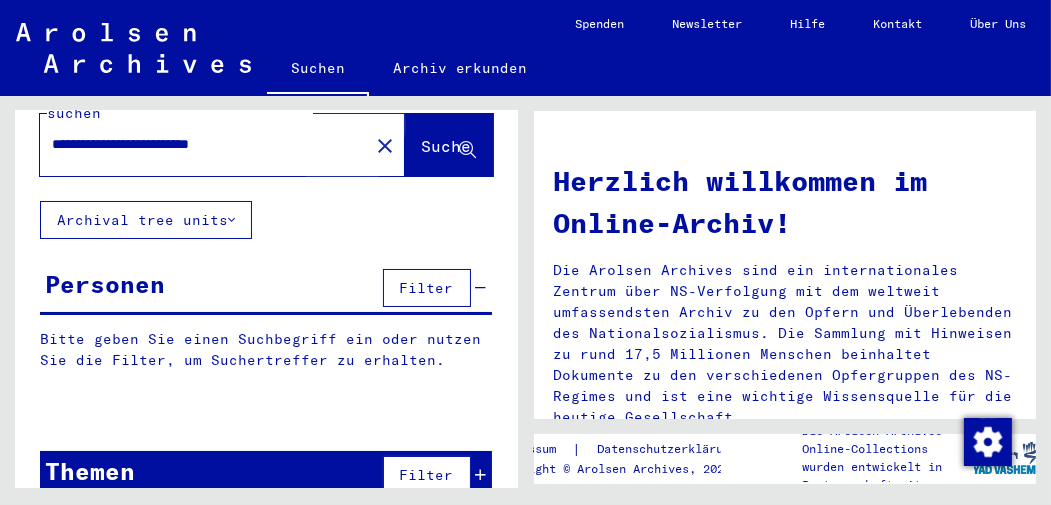 scroll, scrollTop: 0, scrollLeft: 0, axis: both 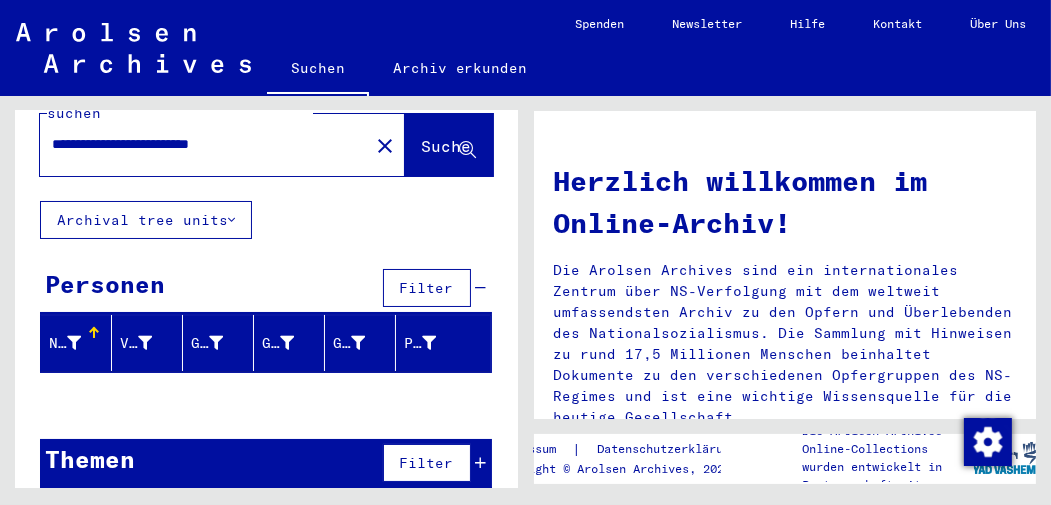 click on "Filter" at bounding box center (427, 463) 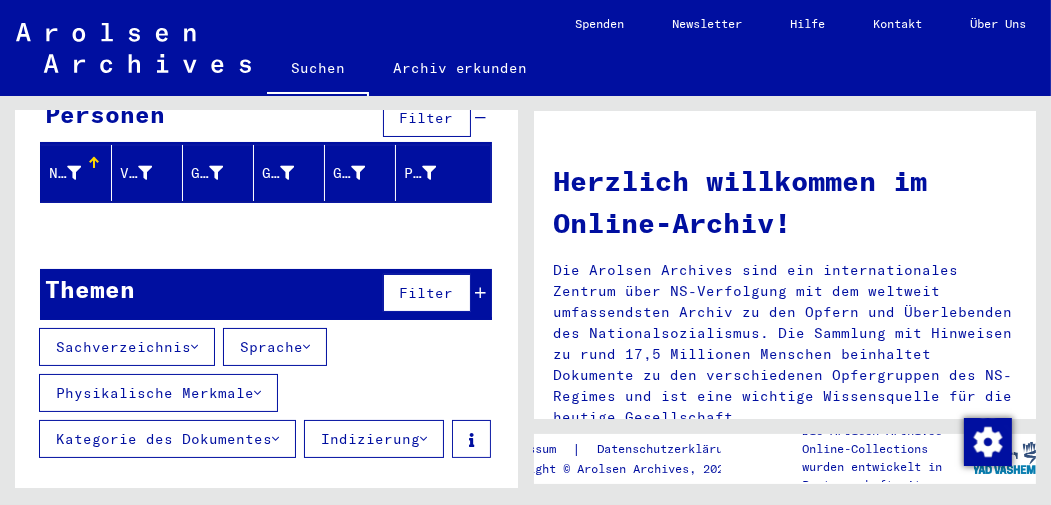 scroll, scrollTop: 237, scrollLeft: 0, axis: vertical 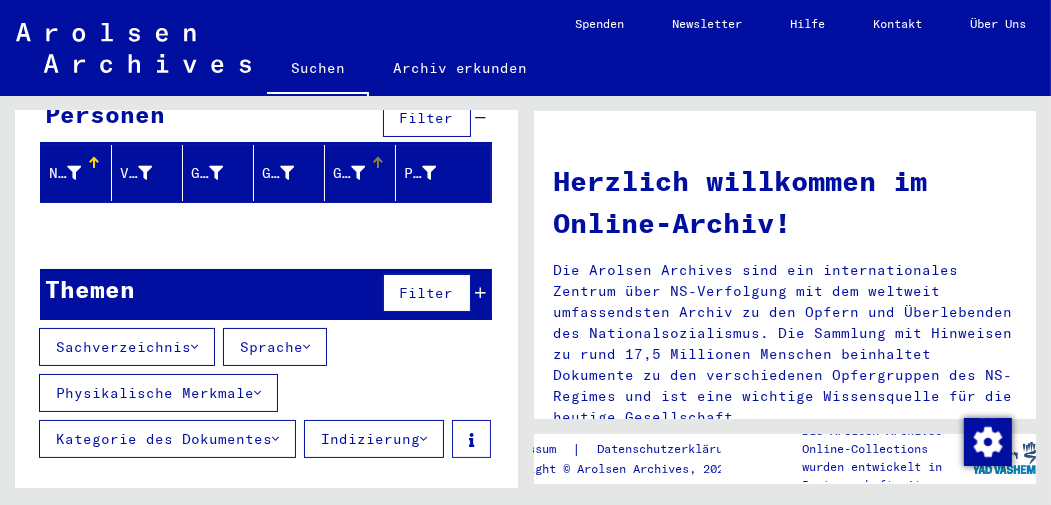 click at bounding box center (358, 173) 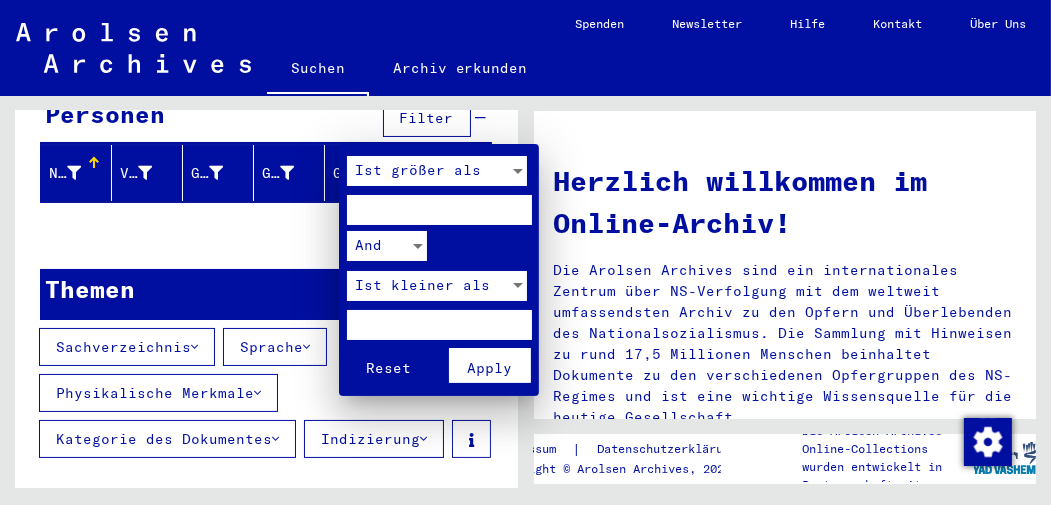 click at bounding box center [525, 252] 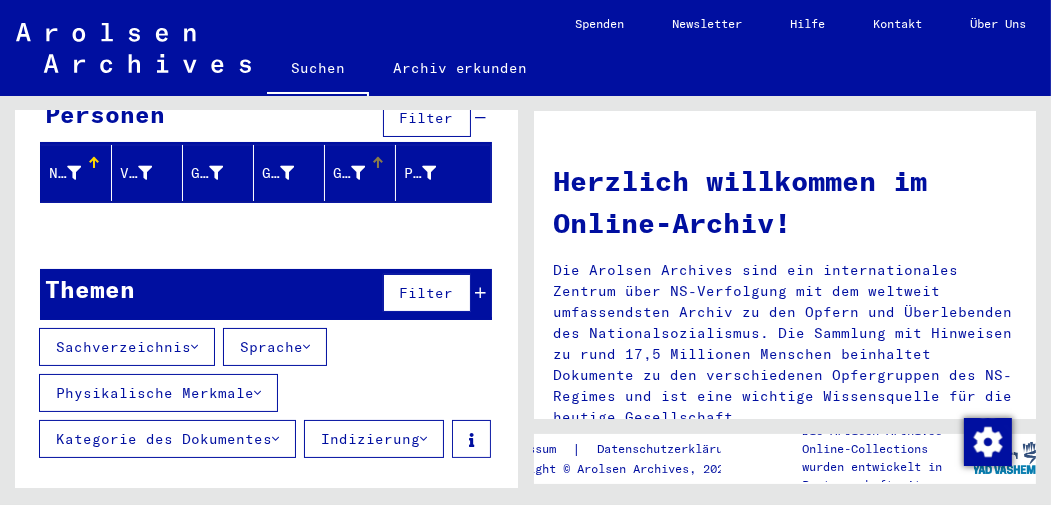 click at bounding box center [74, 173] 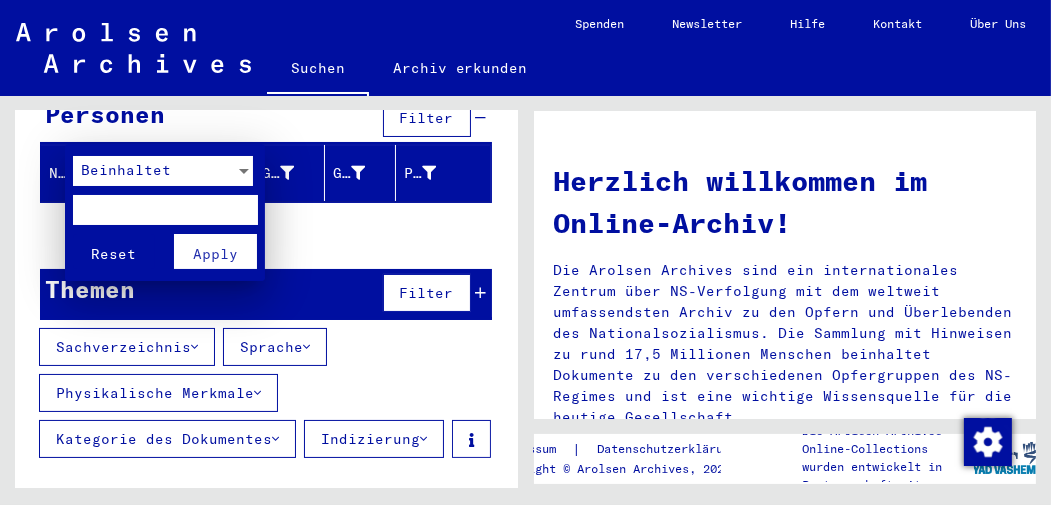 click at bounding box center [244, 171] 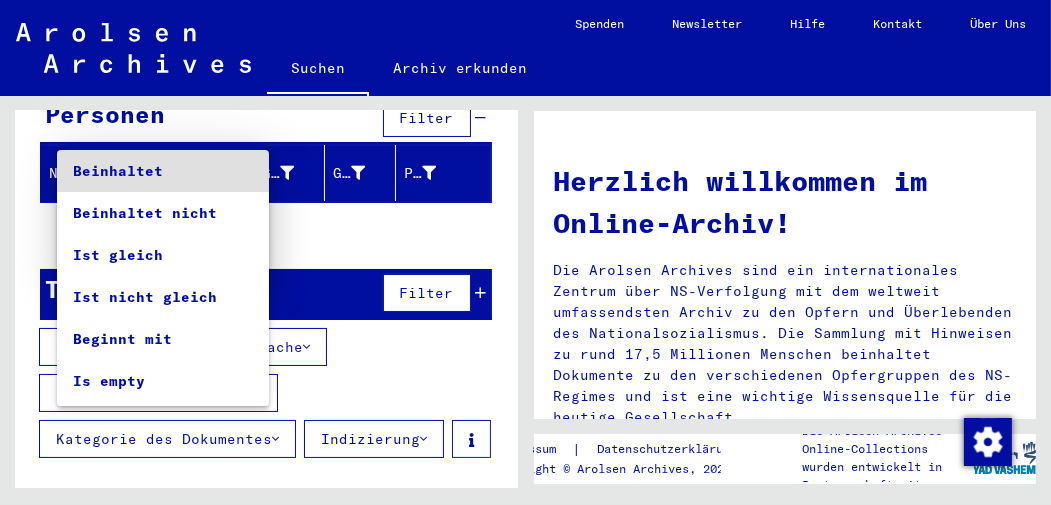 click on "Beinhaltet" at bounding box center (163, 171) 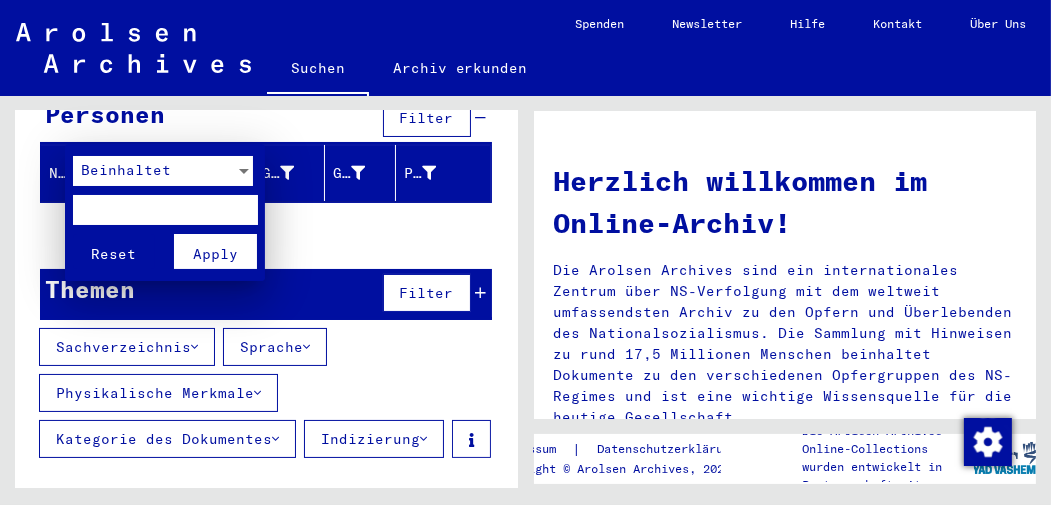 drag, startPoint x: 509, startPoint y: 328, endPoint x: 505, endPoint y: 254, distance: 74.10803 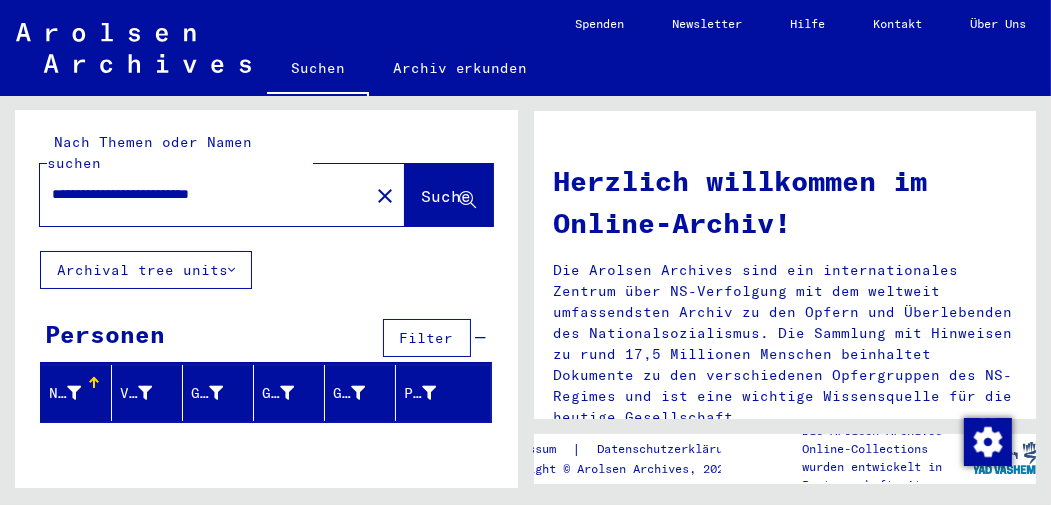 scroll, scrollTop: 0, scrollLeft: 0, axis: both 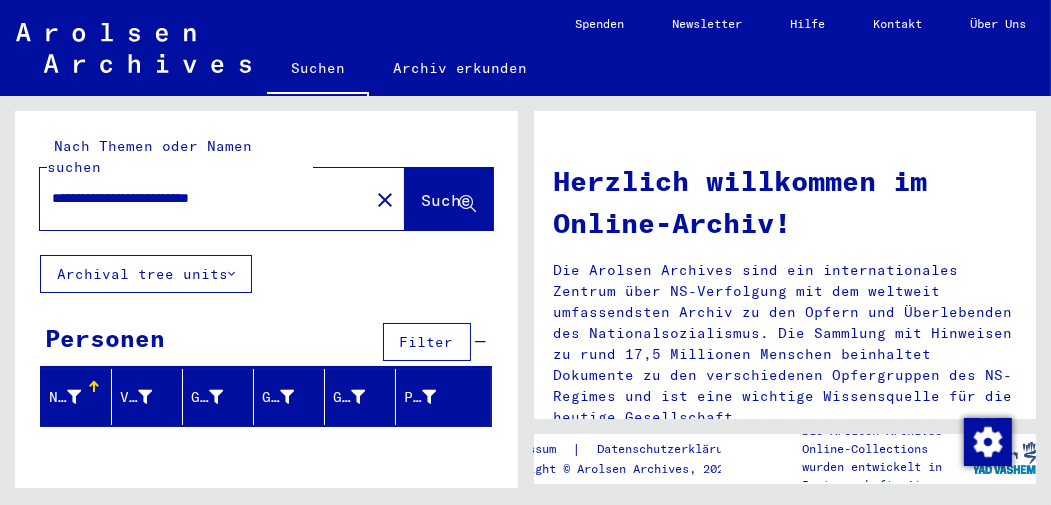 click on "**********" at bounding box center (176, 198) 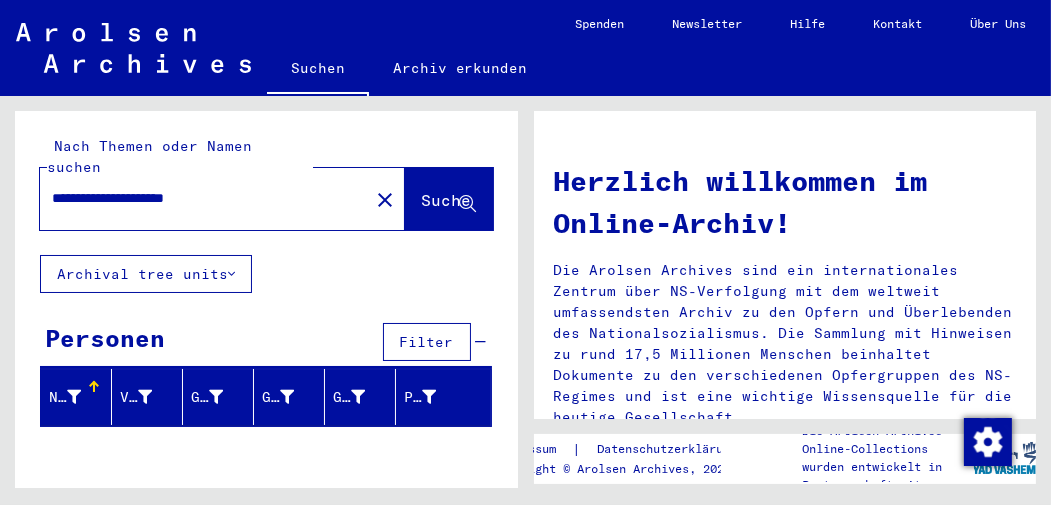 type on "**********" 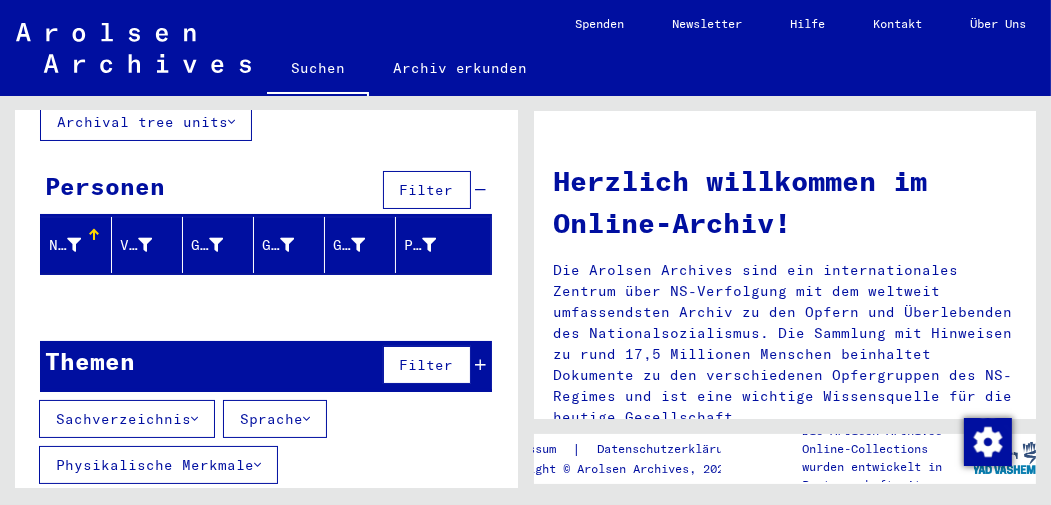 scroll, scrollTop: 237, scrollLeft: 0, axis: vertical 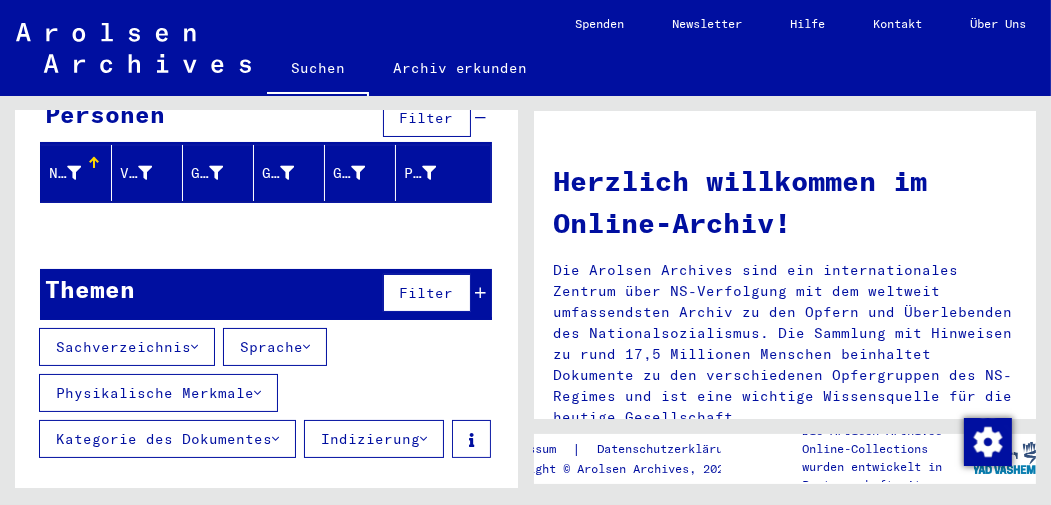 click at bounding box center [74, 173] 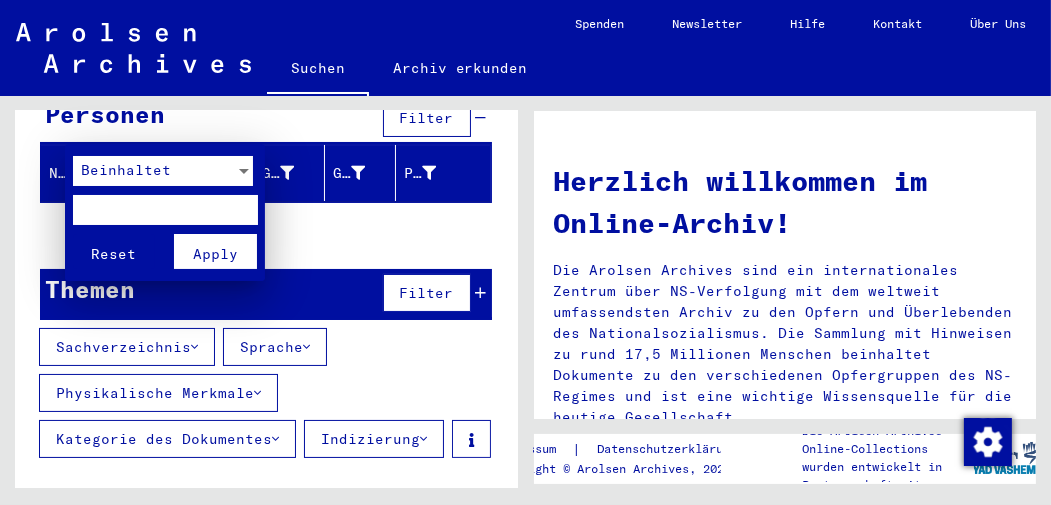 click at bounding box center (165, 210) 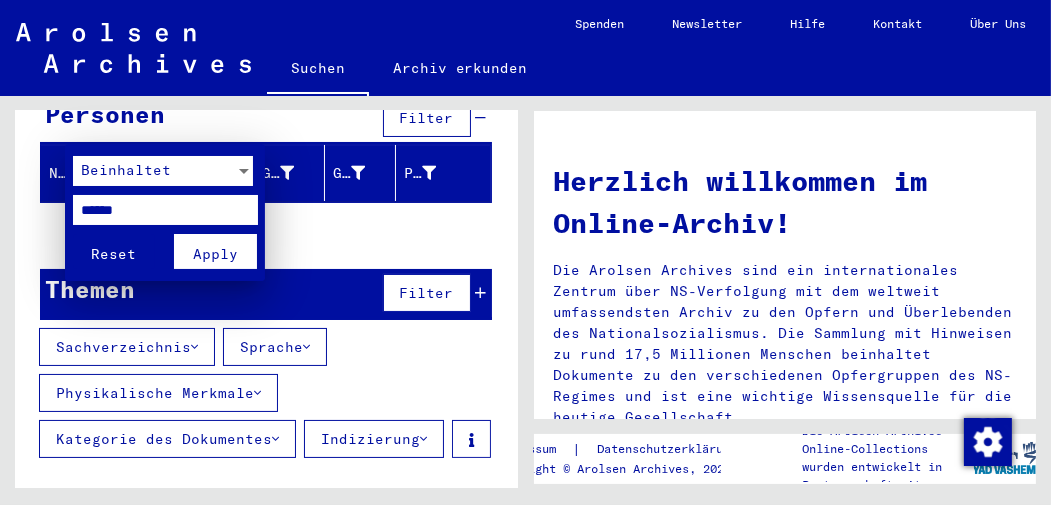type on "******" 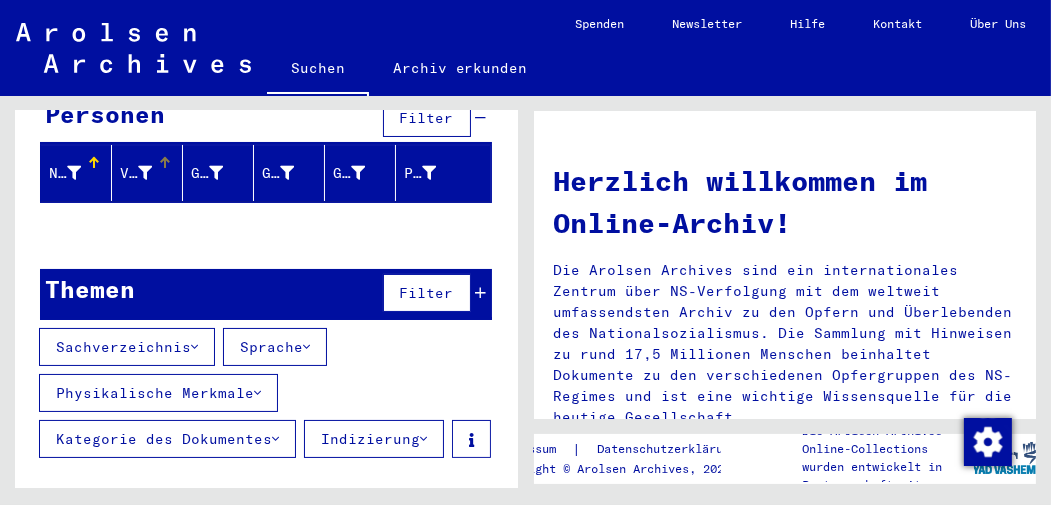 click at bounding box center (145, 173) 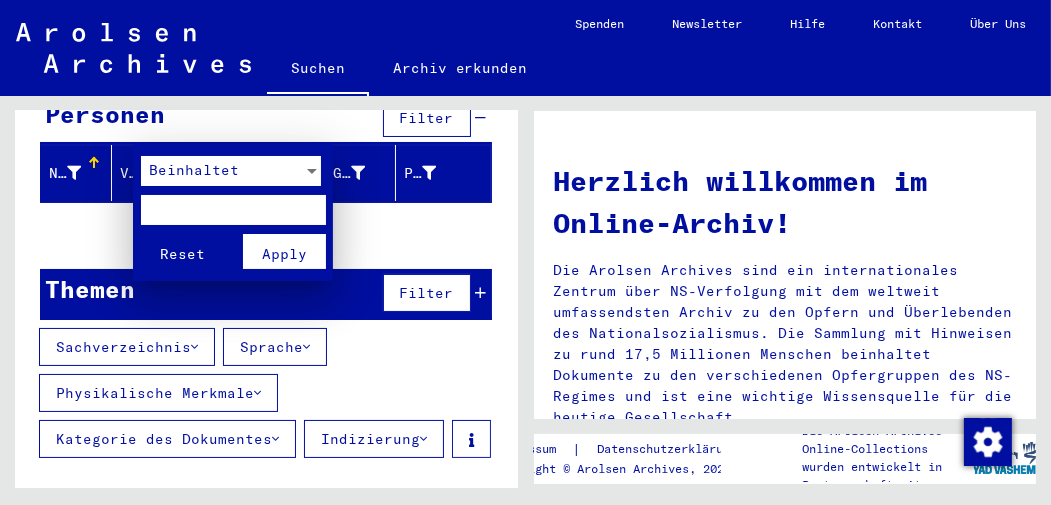 click at bounding box center (233, 210) 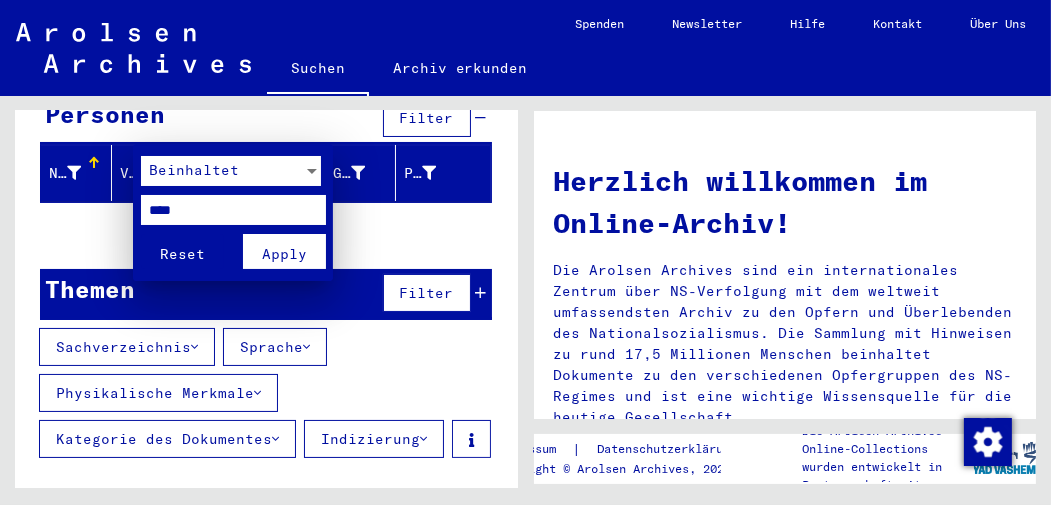 type on "****" 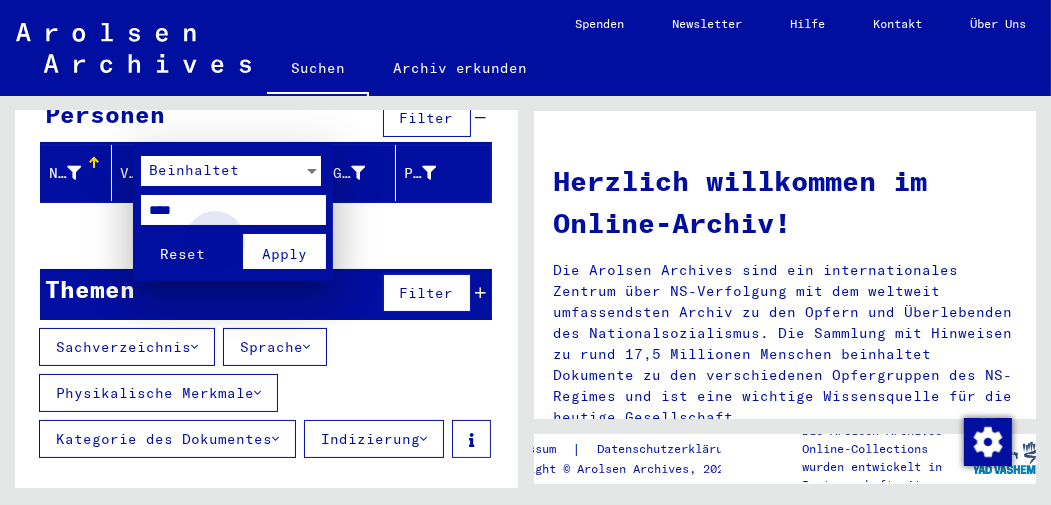 click on "Apply" at bounding box center [284, 254] 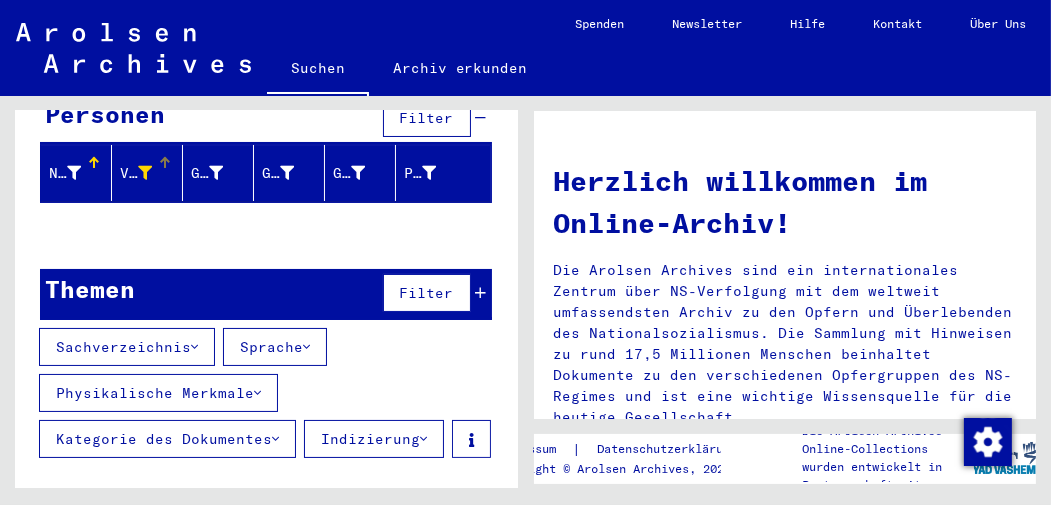 scroll, scrollTop: 237, scrollLeft: 0, axis: vertical 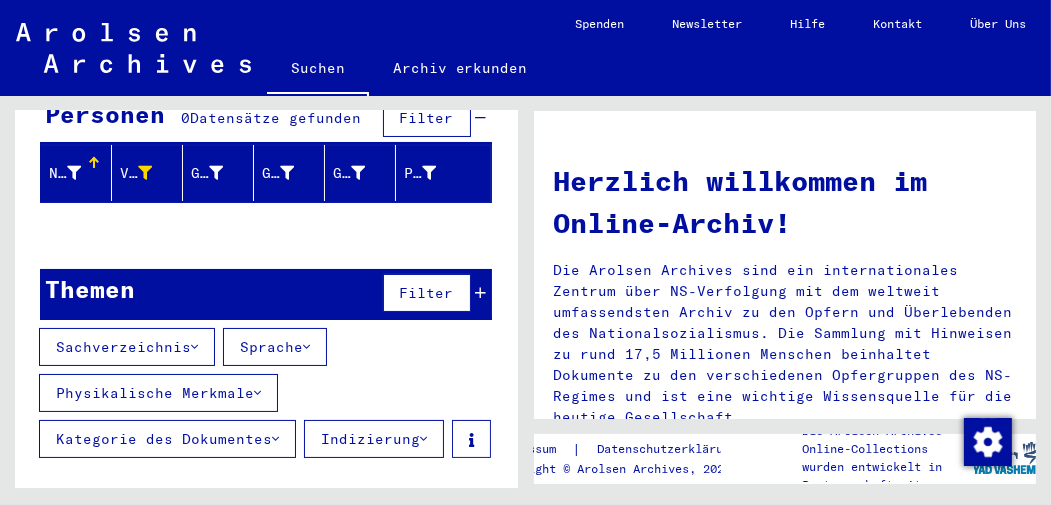 click at bounding box center (74, 173) 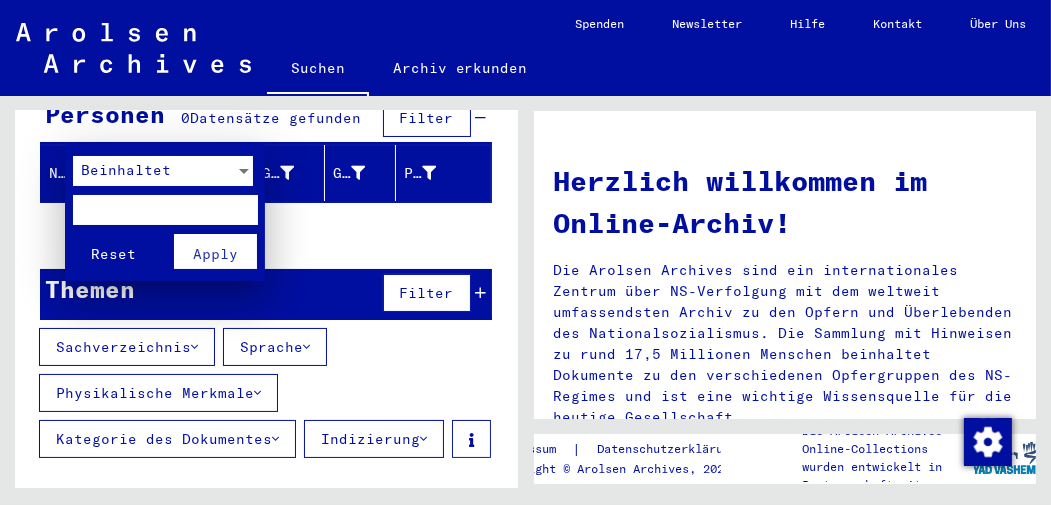 click at bounding box center [165, 210] 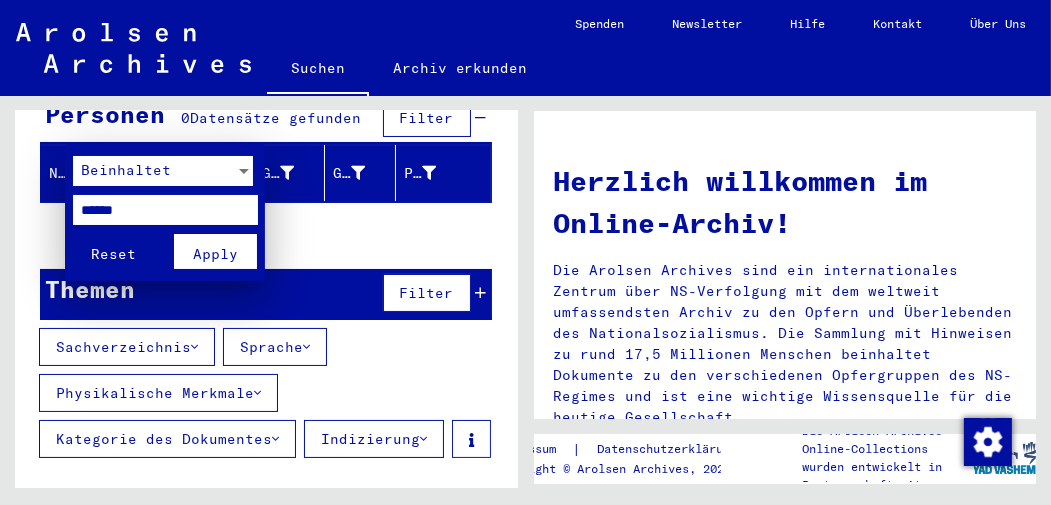 type on "******" 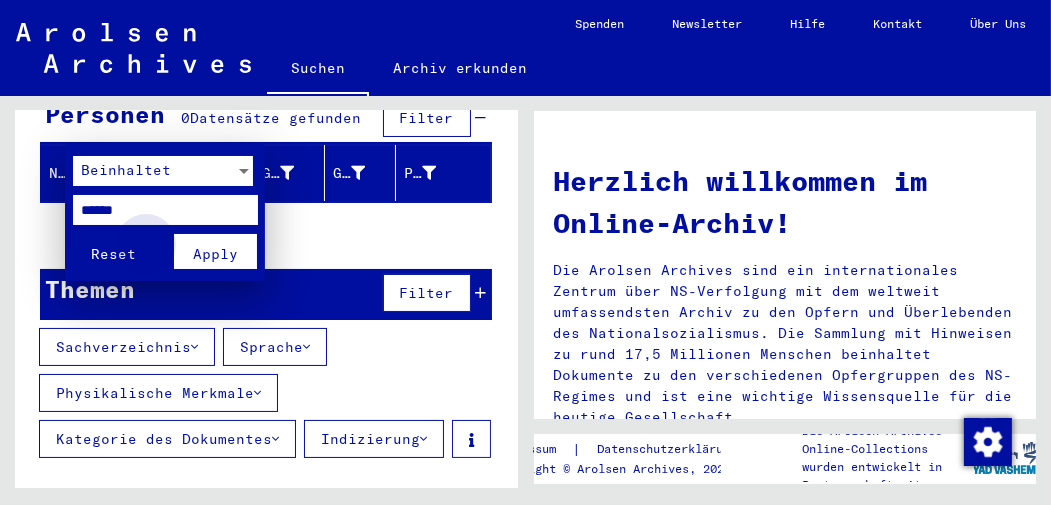 click on "Apply" at bounding box center (215, 254) 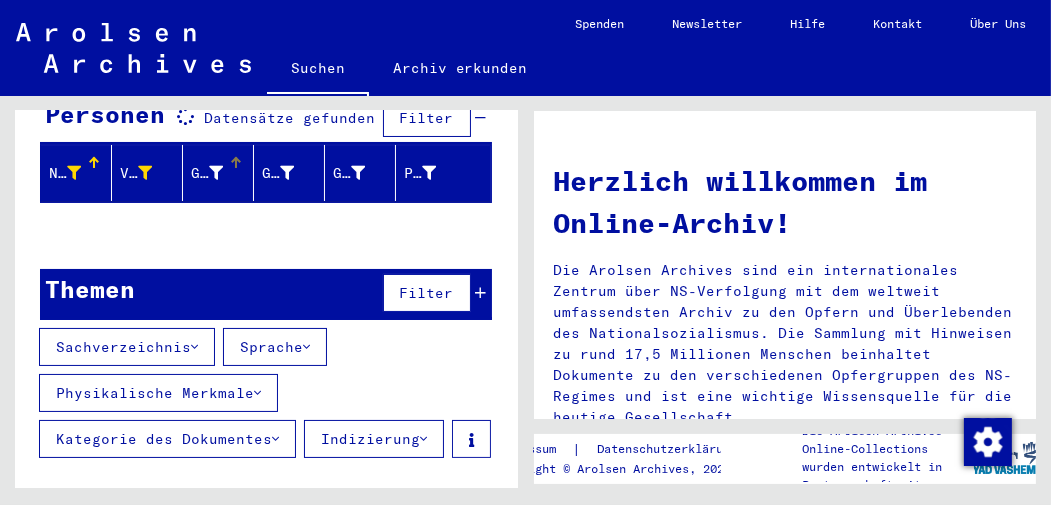 scroll, scrollTop: 237, scrollLeft: 0, axis: vertical 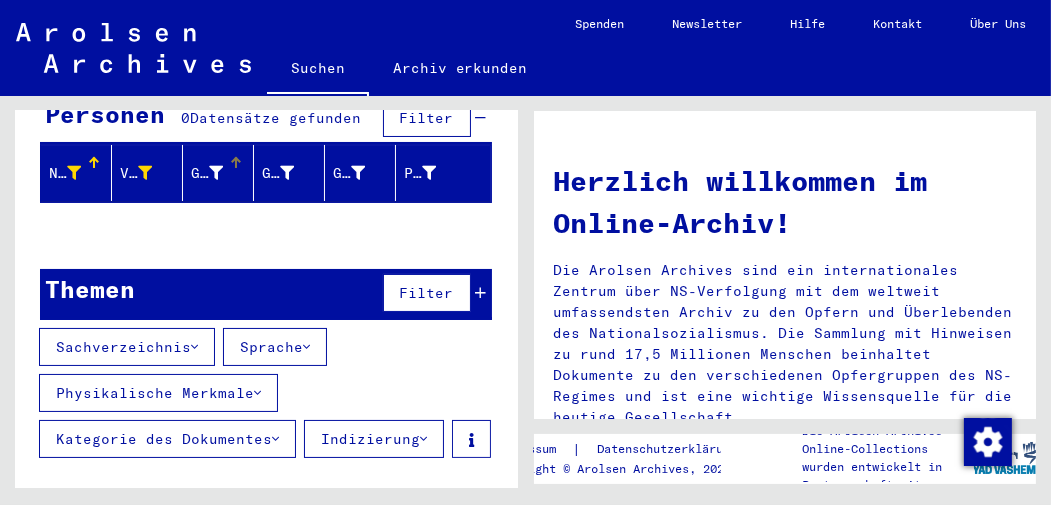 click at bounding box center [216, 173] 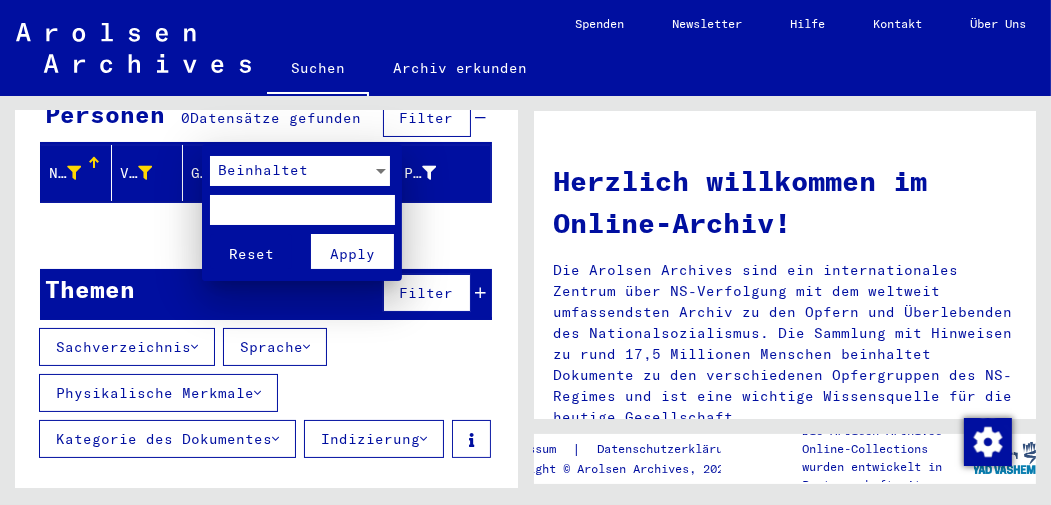 click at bounding box center [525, 252] 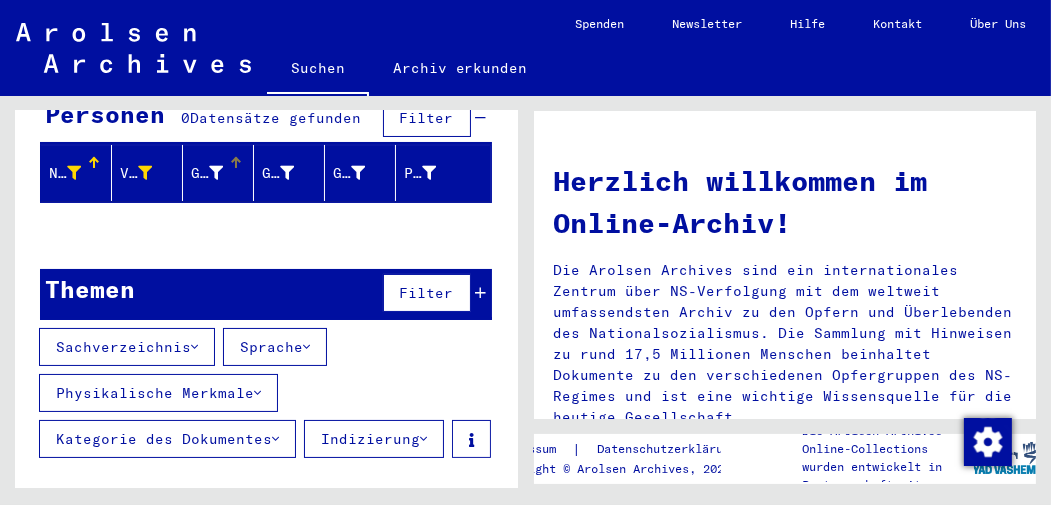click at bounding box center [216, 173] 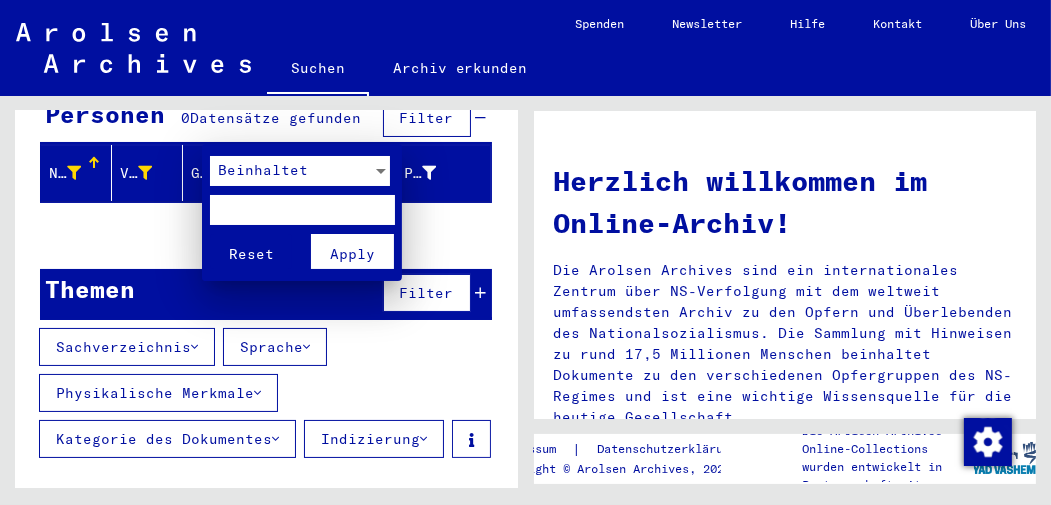 click at bounding box center (525, 252) 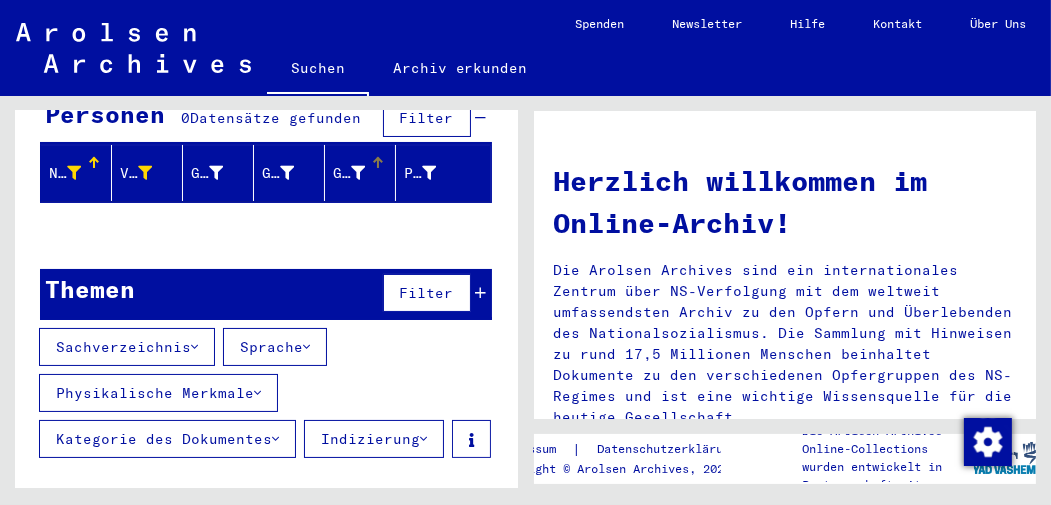 click at bounding box center [358, 173] 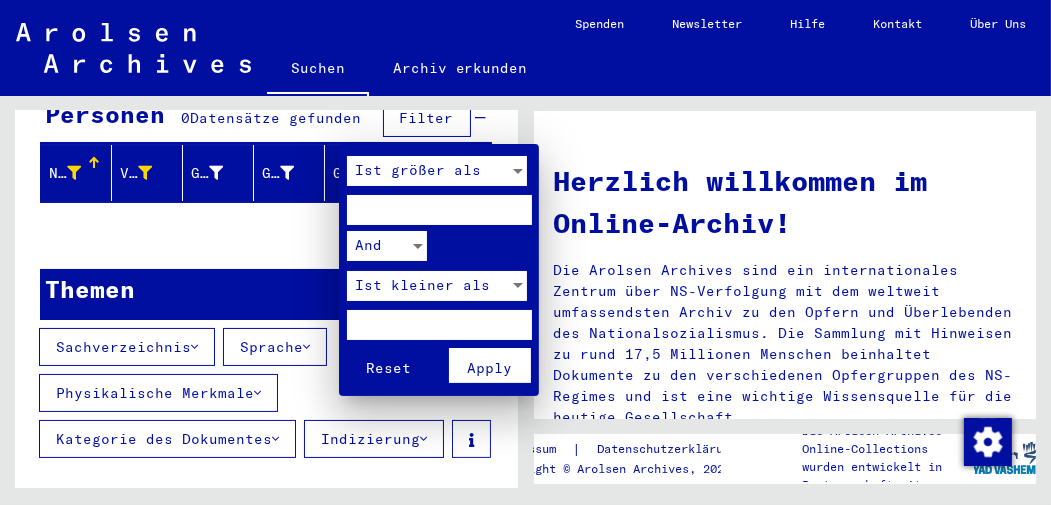 click at bounding box center (439, 210) 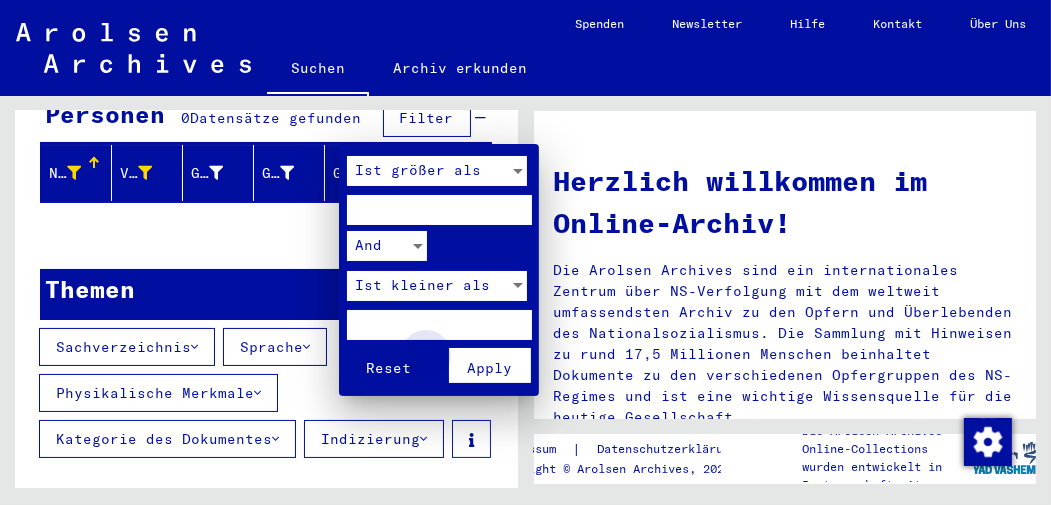 click on "Apply" at bounding box center [490, 368] 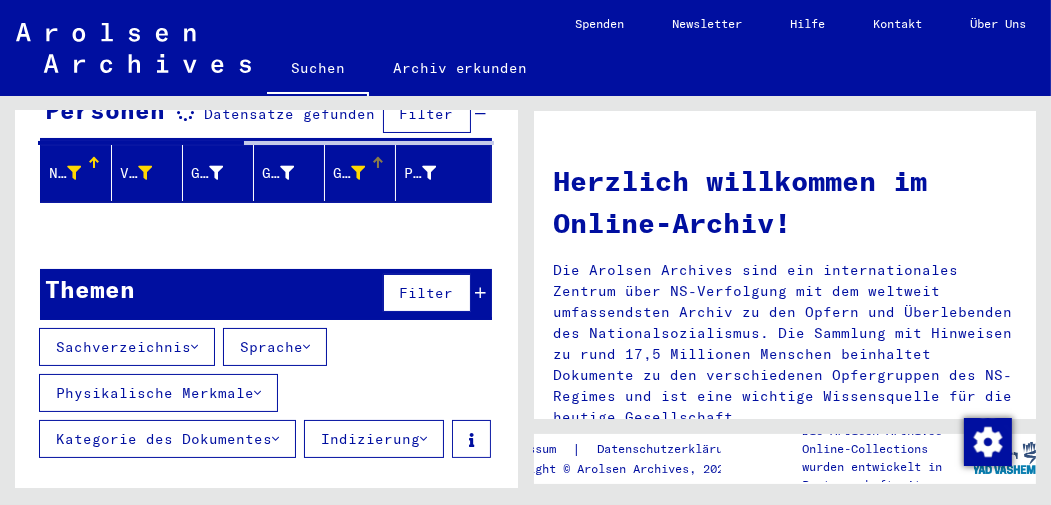 scroll, scrollTop: 237, scrollLeft: 0, axis: vertical 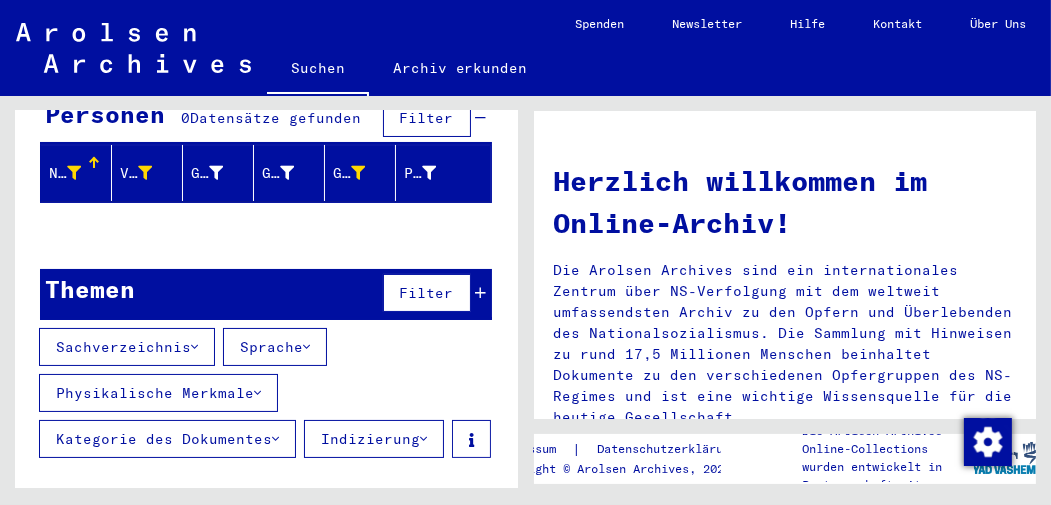 click 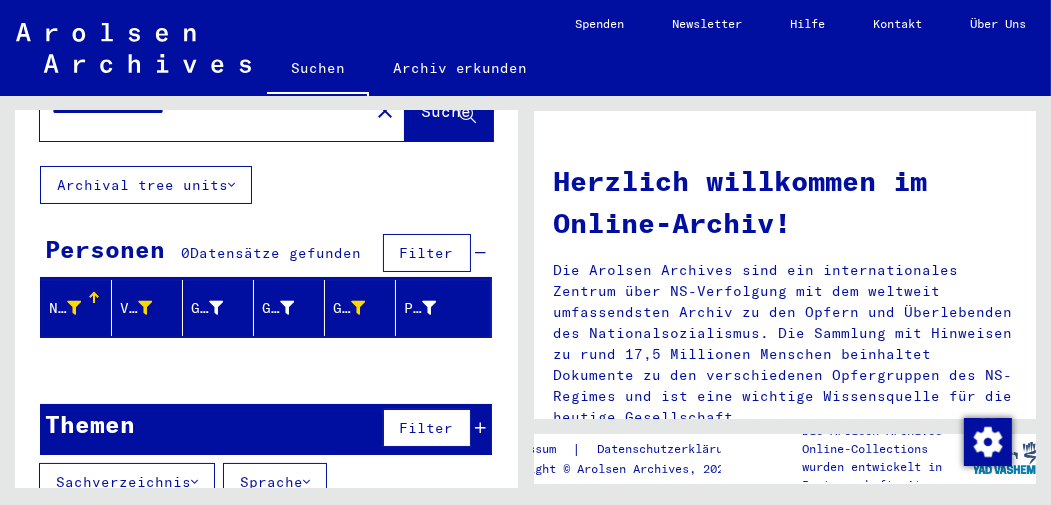 scroll, scrollTop: 68, scrollLeft: 0, axis: vertical 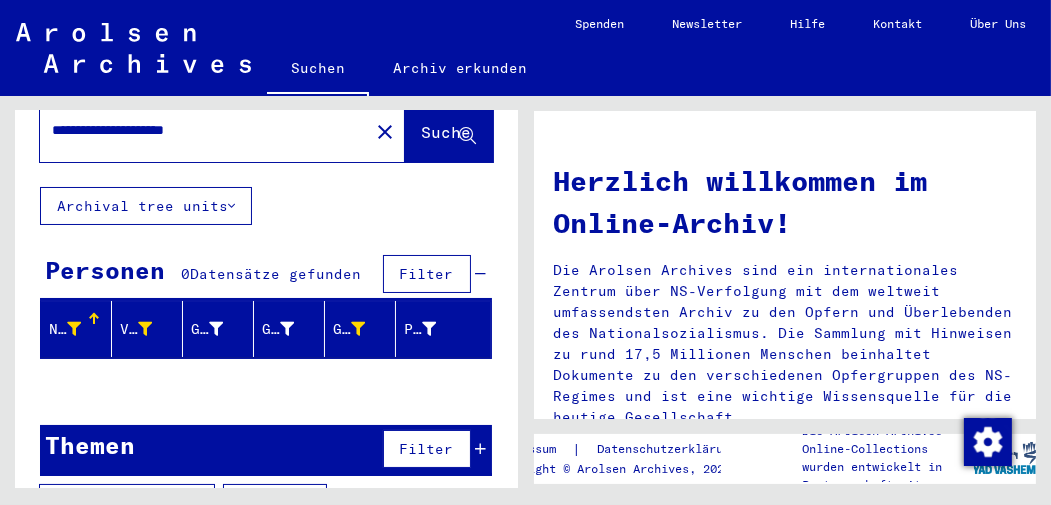 click on "Nachname   Vorname   Geburtsname   Geburt‏   Geburtsdatum   Prisoner #  Signature Nachname Vorname Geburtsname Geburt‏ Geburtsdatum Prisoner # Vater (Adoptivvater) Mutter (Adoptivmutter) Religion Nationalität Beruf Haftstätte Sterbedatum Letzter Wohnort Letzter Wohnort (Land) Haftstätte Letzter Wohnort (Provinz) Letzter Wohnort (Ort) Letzter Wohnort (Stadtteil) Letzter Wohnort (Straße) Letzter Wohnort (Hausnummer) Signature Nachname Vorname Geburtsname Geburt‏ Geburtsdatum Prisoner #" at bounding box center [266, 338] 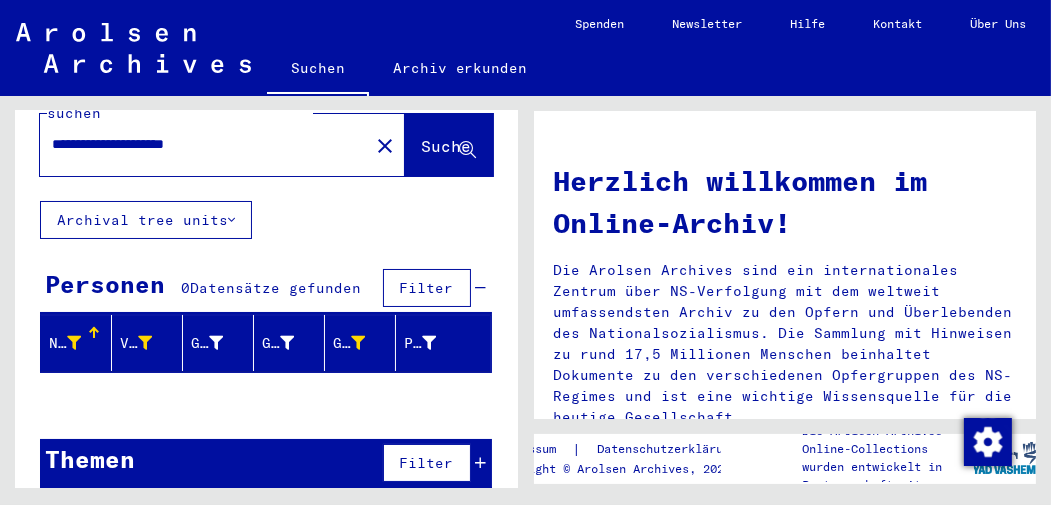 click on "Filter" at bounding box center (427, 288) 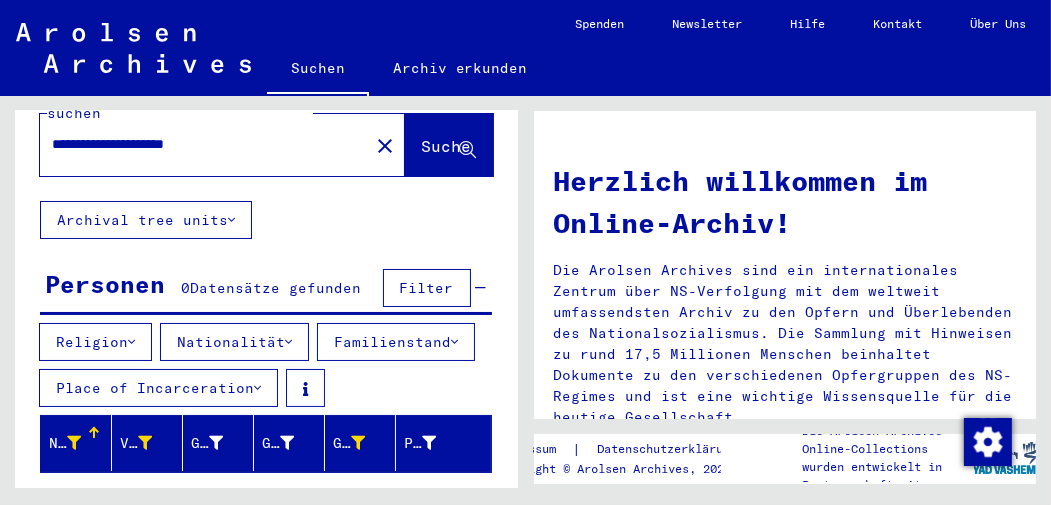 click on "Religion   Nationalität   Familienstand   Place of Incarceration" at bounding box center [266, 369] 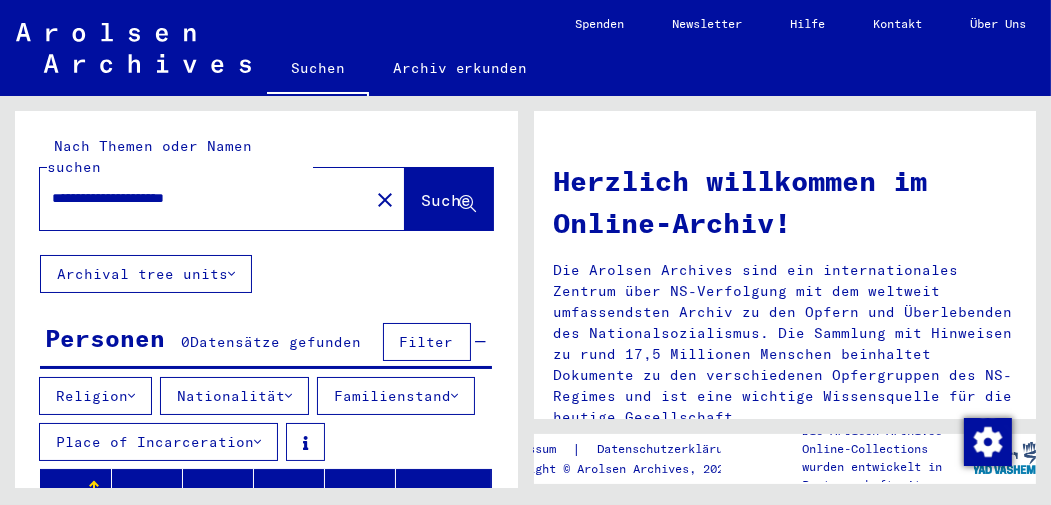 click on "**********" at bounding box center (176, 198) 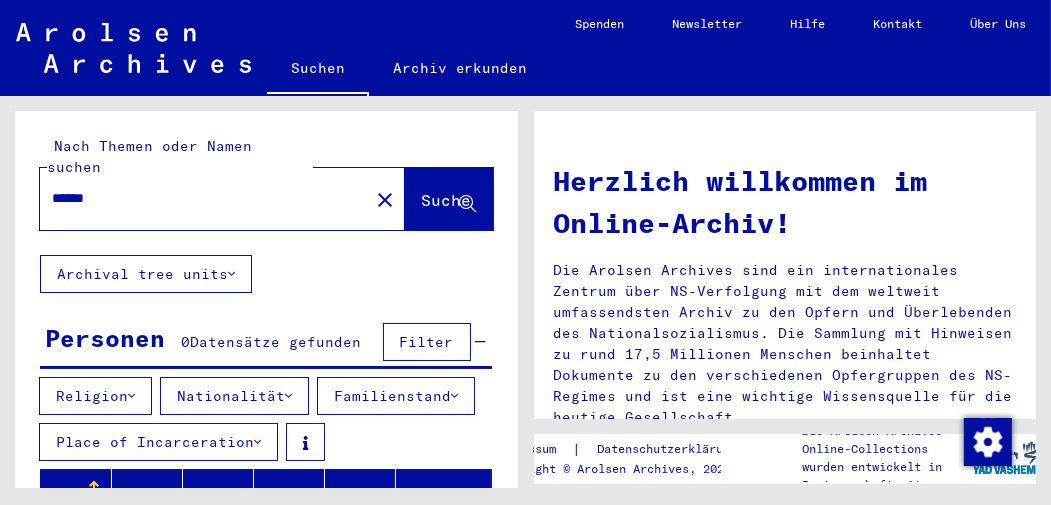 type on "******" 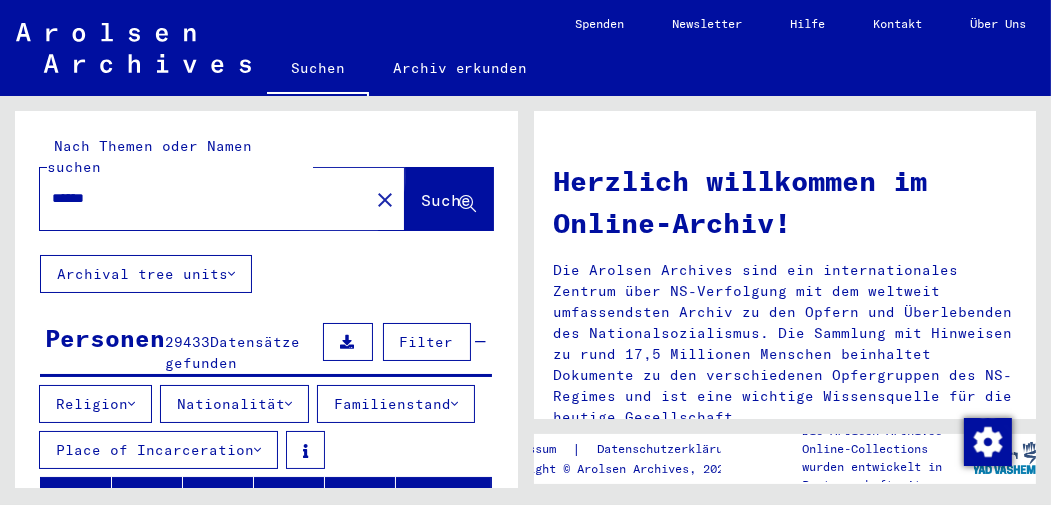 click on "Suche" 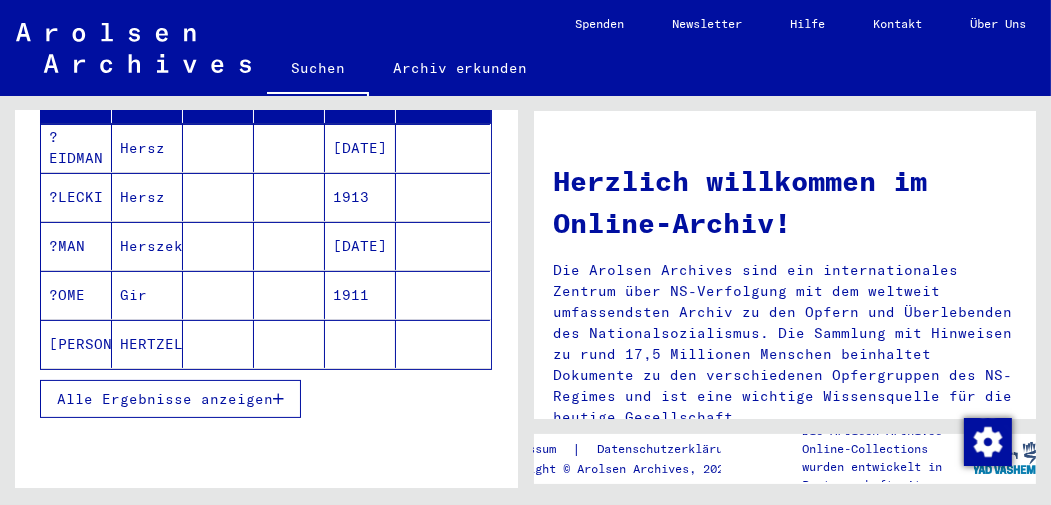 scroll, scrollTop: 412, scrollLeft: 0, axis: vertical 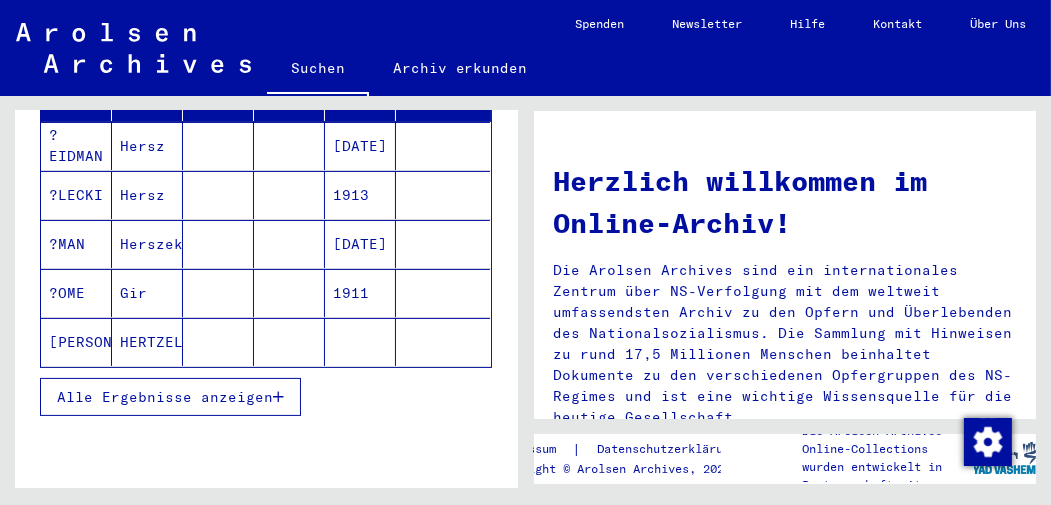 click on "Alle Ergebnisse anzeigen" at bounding box center [165, 397] 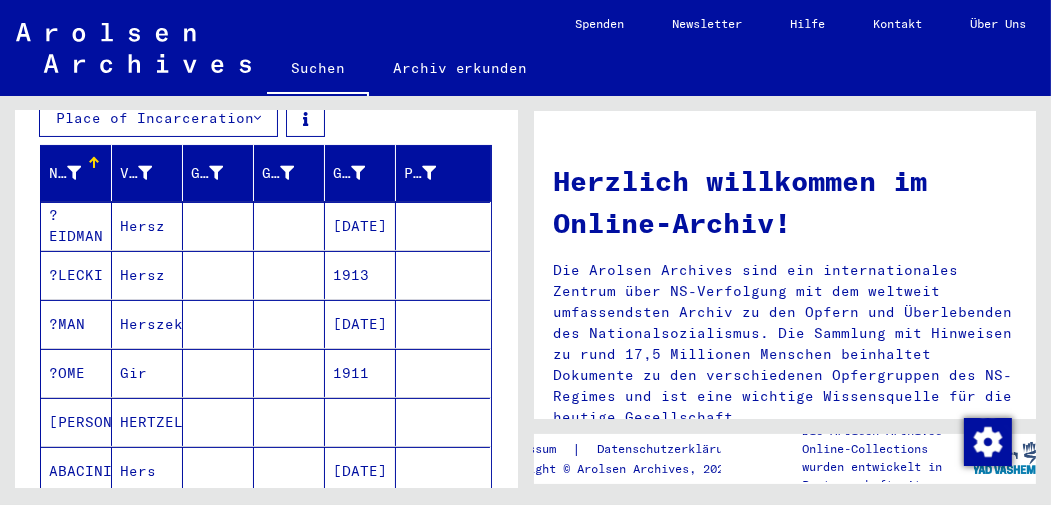 scroll, scrollTop: 372, scrollLeft: 0, axis: vertical 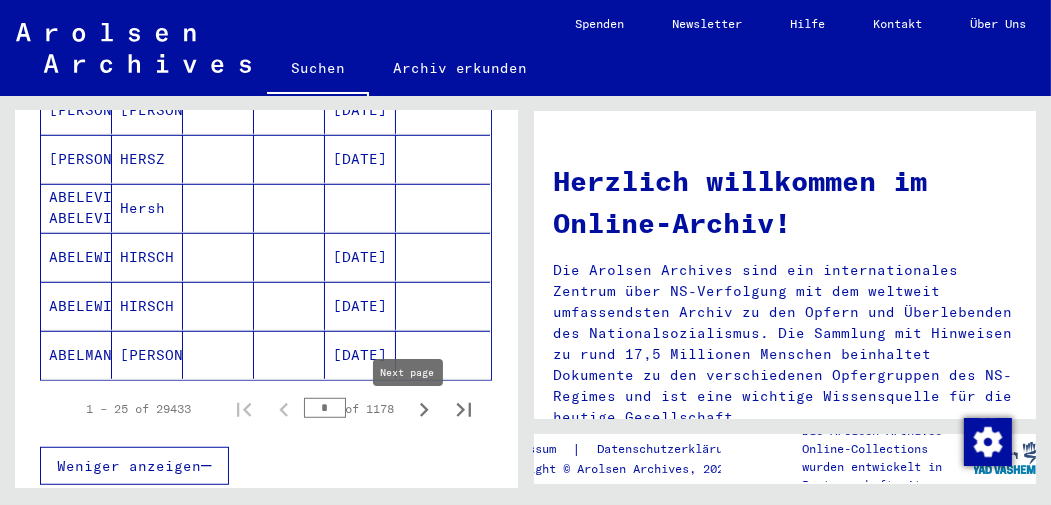 click 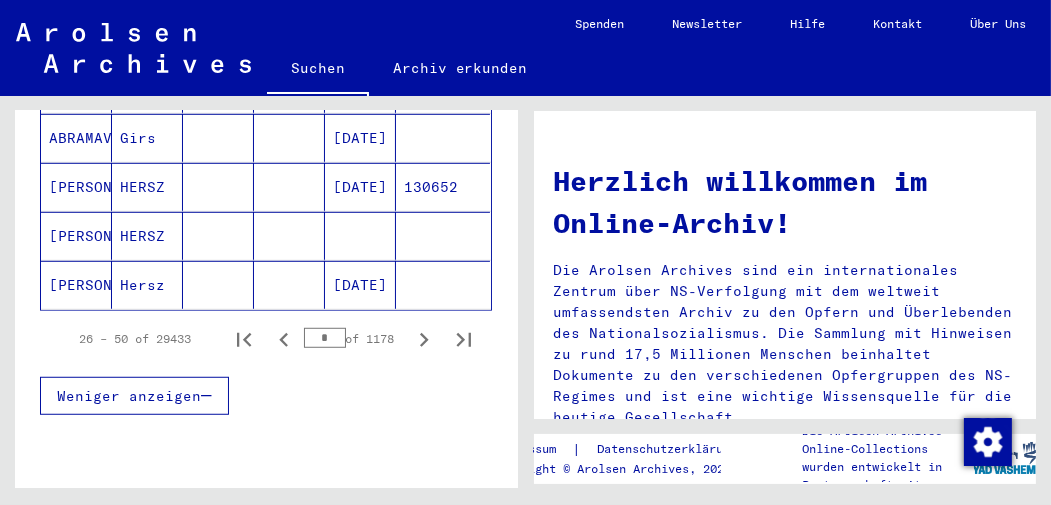 scroll, scrollTop: 1465, scrollLeft: 0, axis: vertical 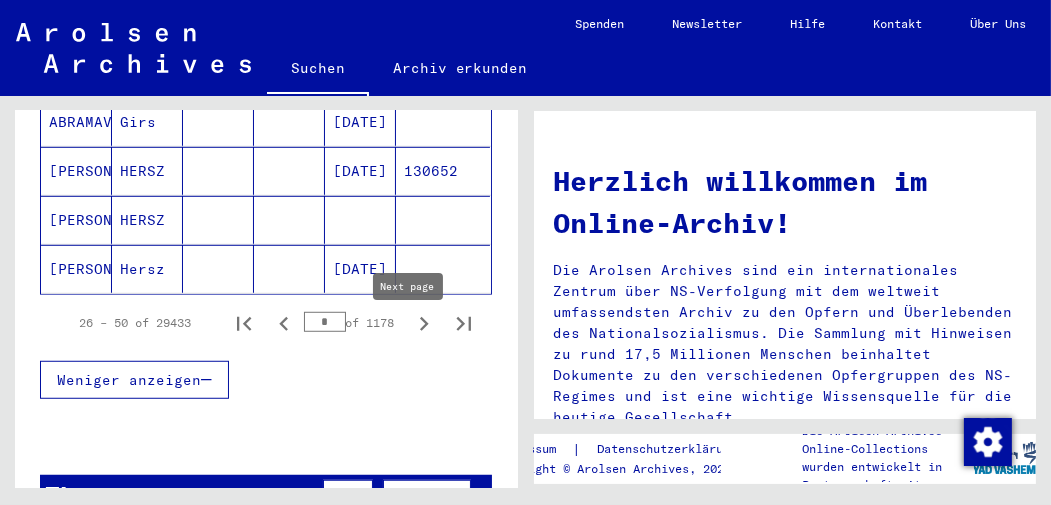 click 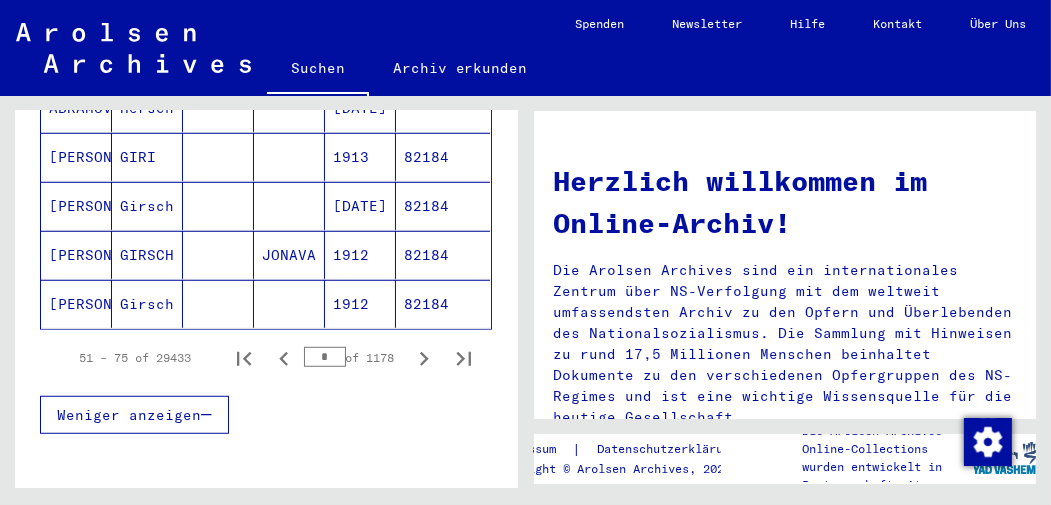 scroll, scrollTop: 1416, scrollLeft: 0, axis: vertical 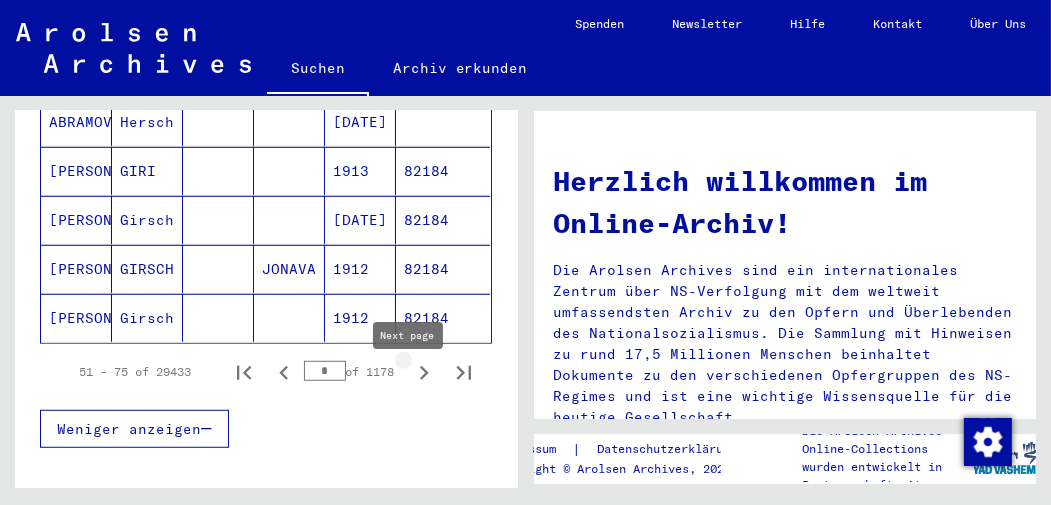 click 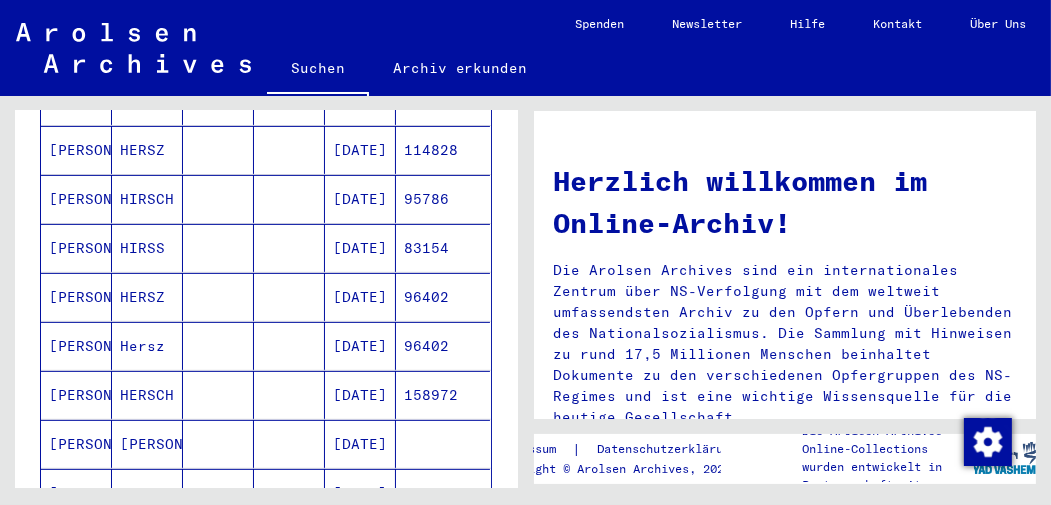 scroll, scrollTop: 814, scrollLeft: 0, axis: vertical 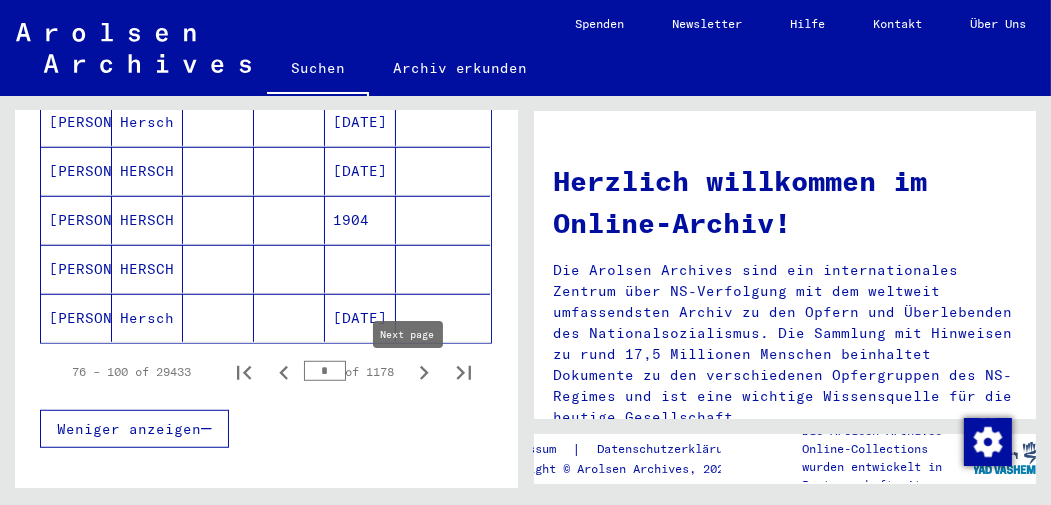 click 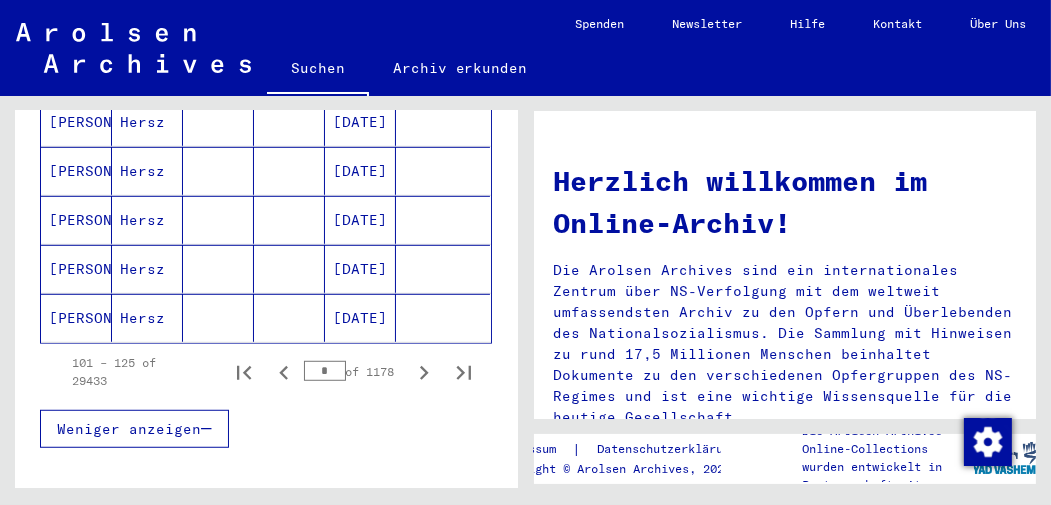 click 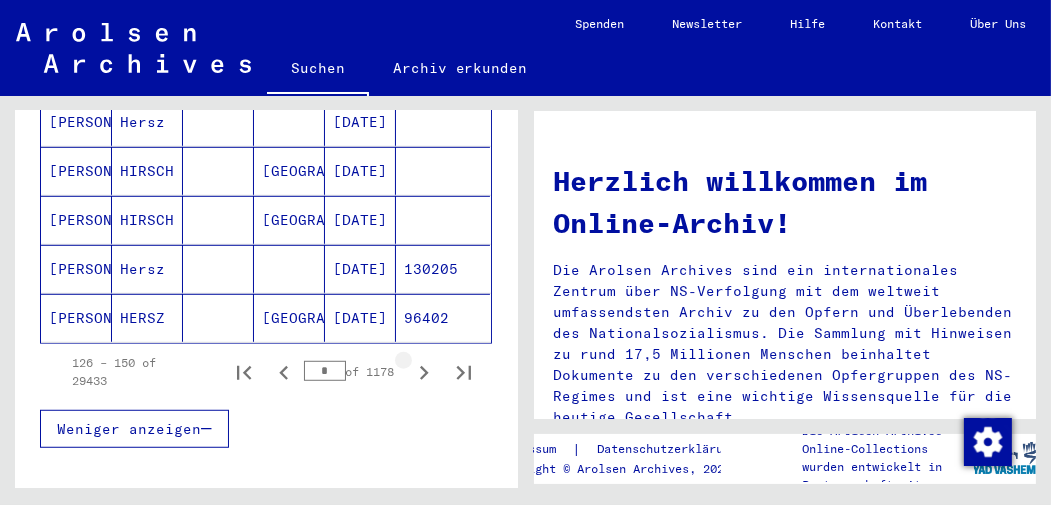 click 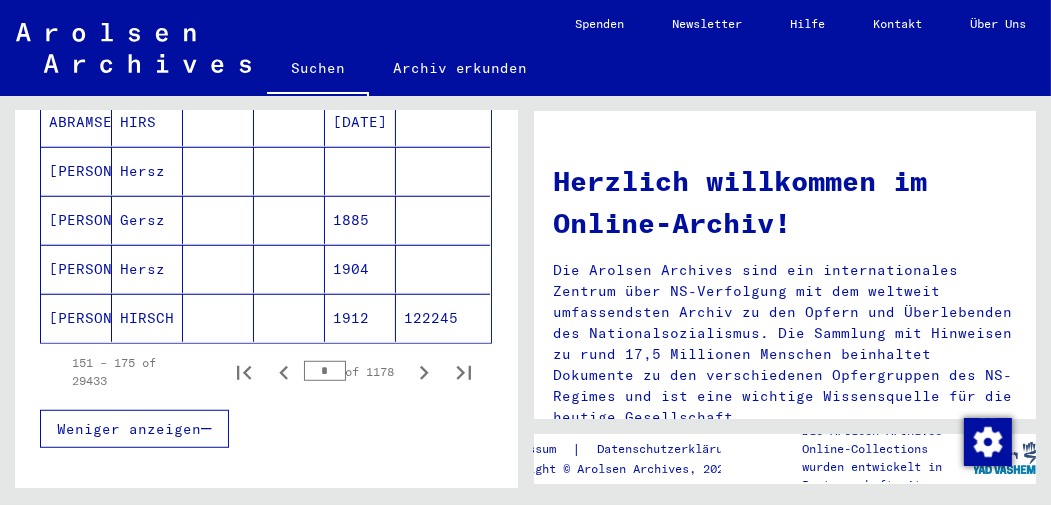 click 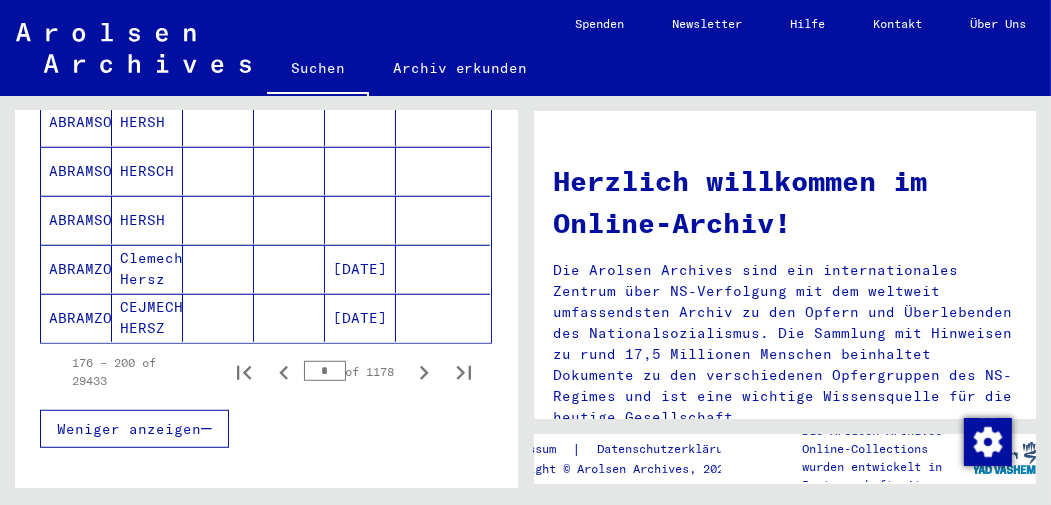 click 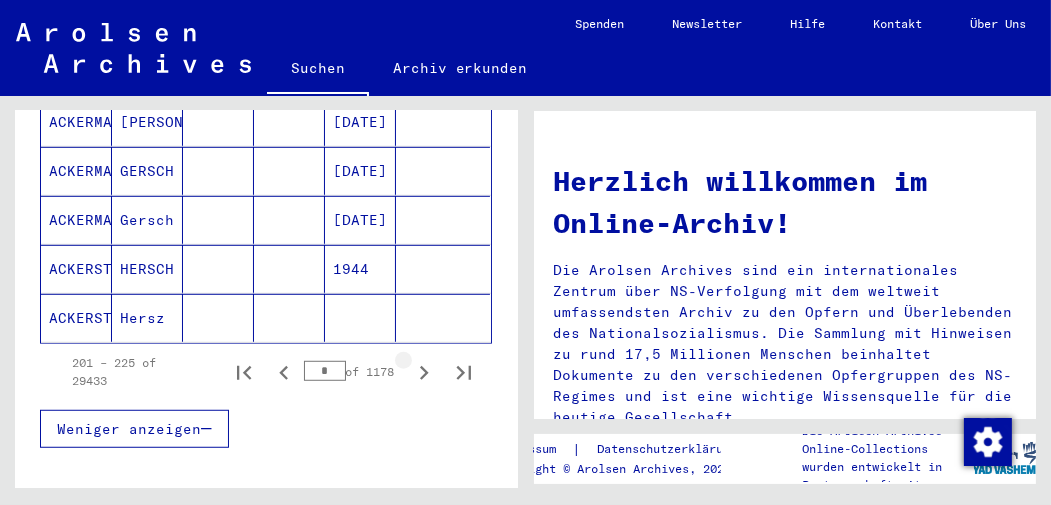 click 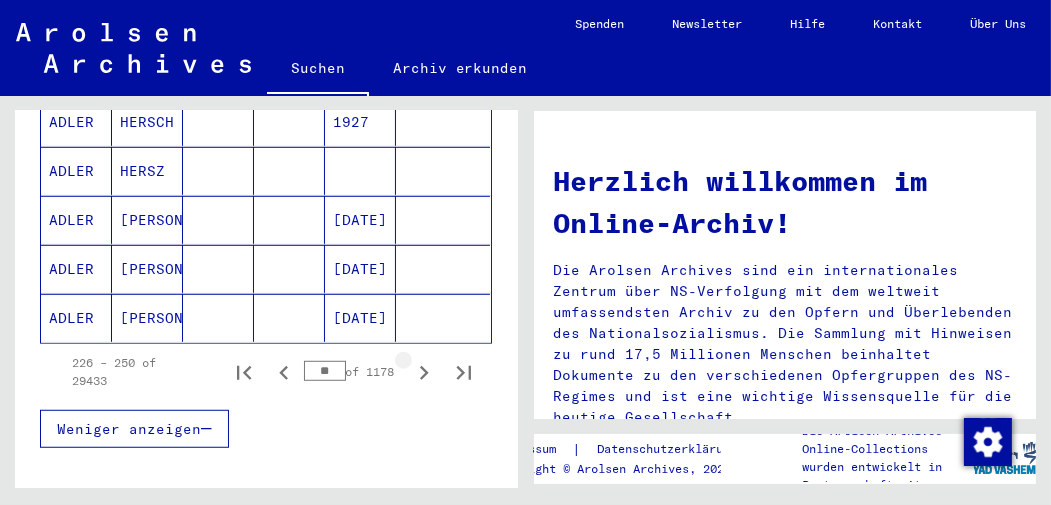 click 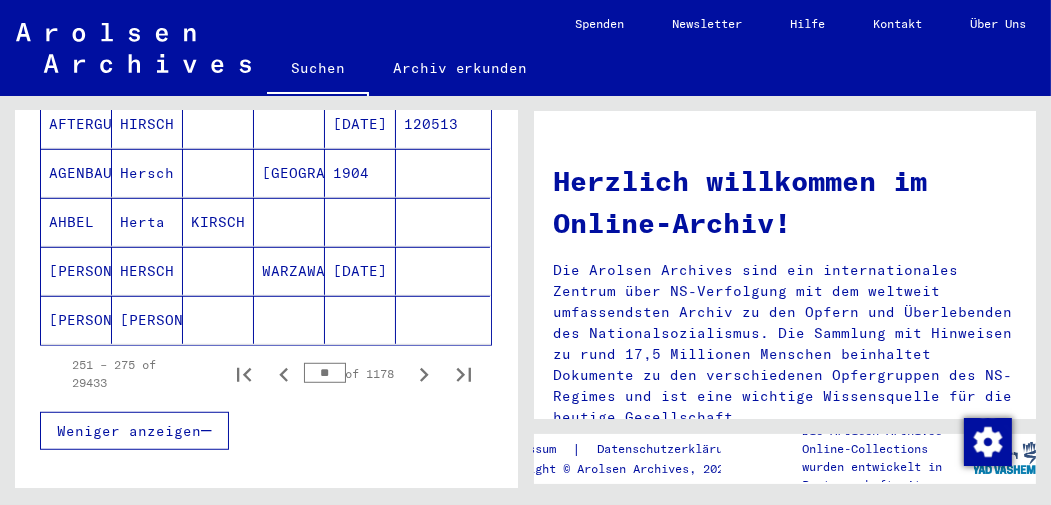 scroll, scrollTop: 1418, scrollLeft: 0, axis: vertical 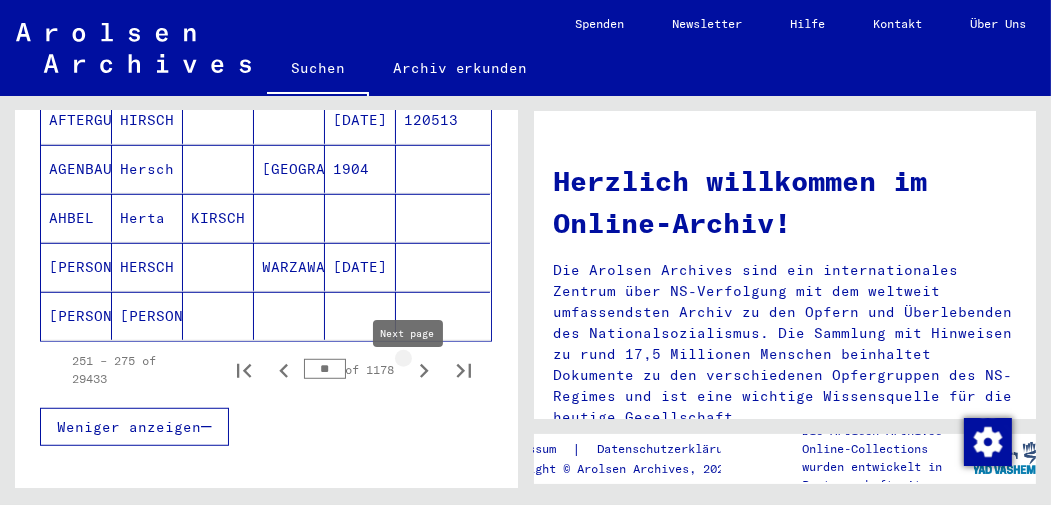 click 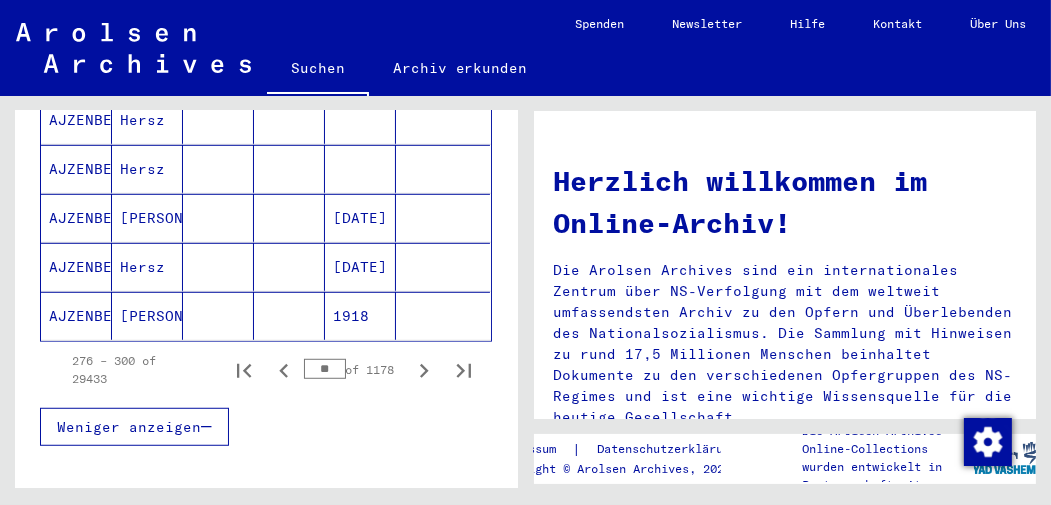 click 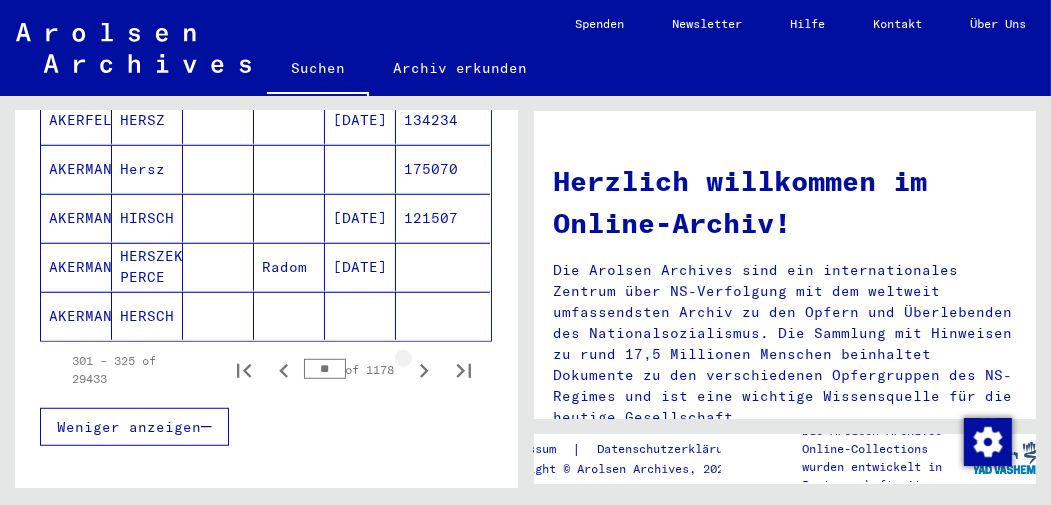 click 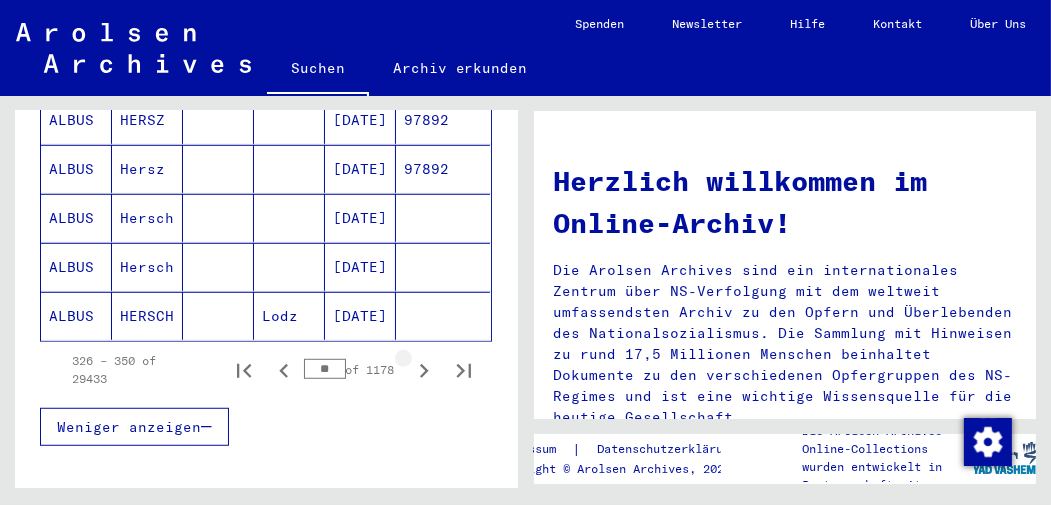 click 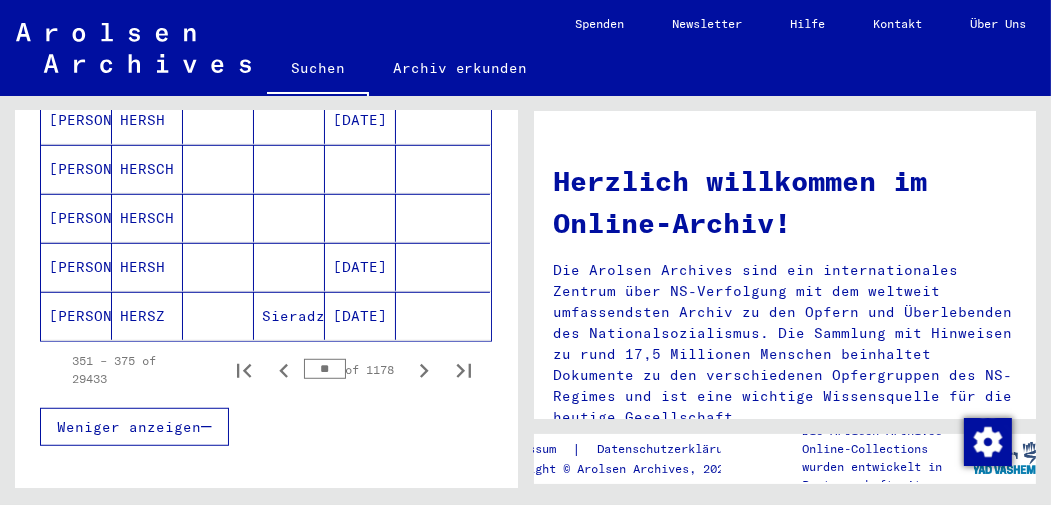 click 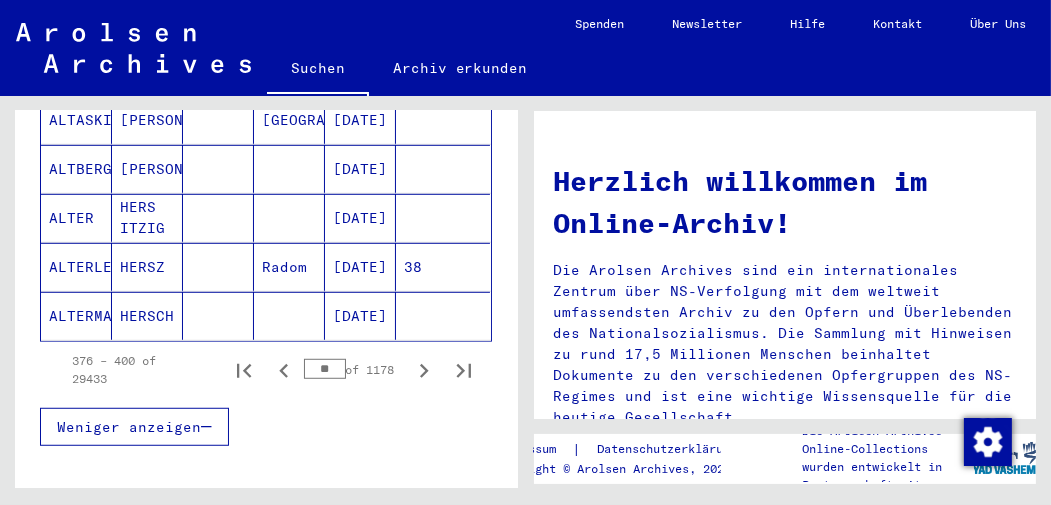 click 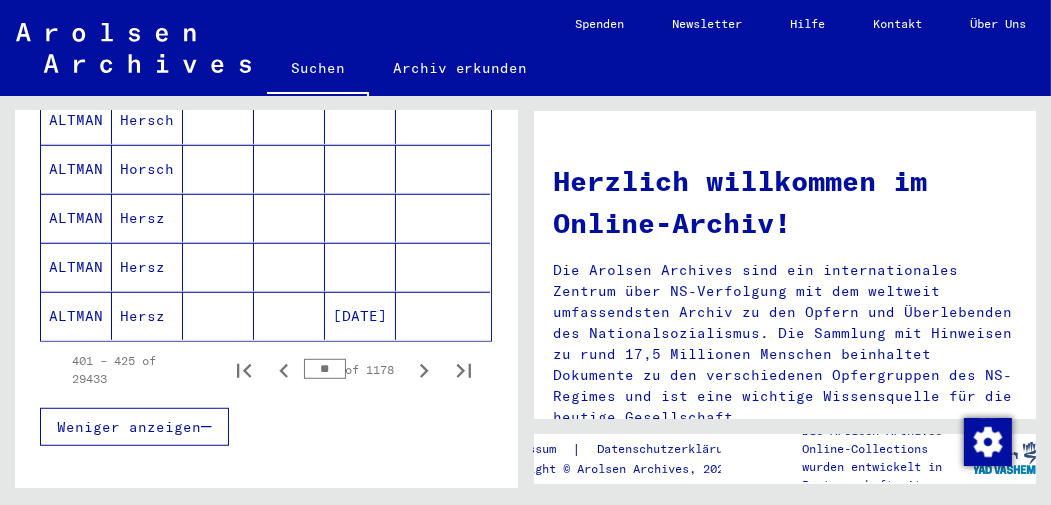 click 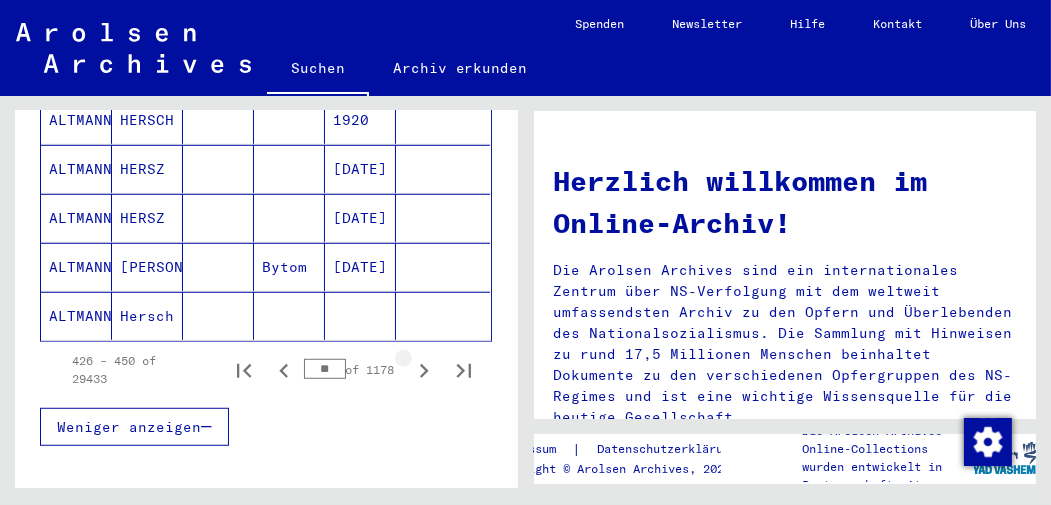 click 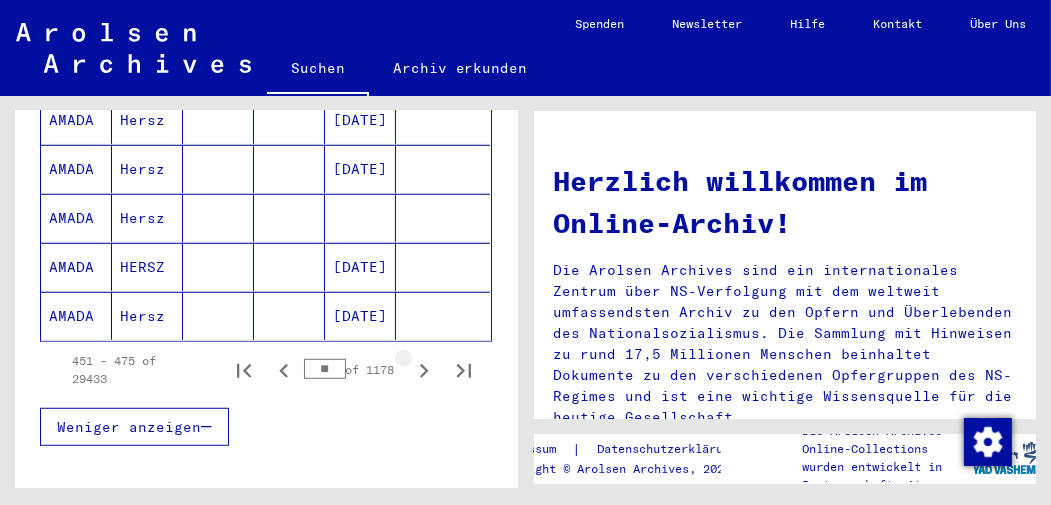 click 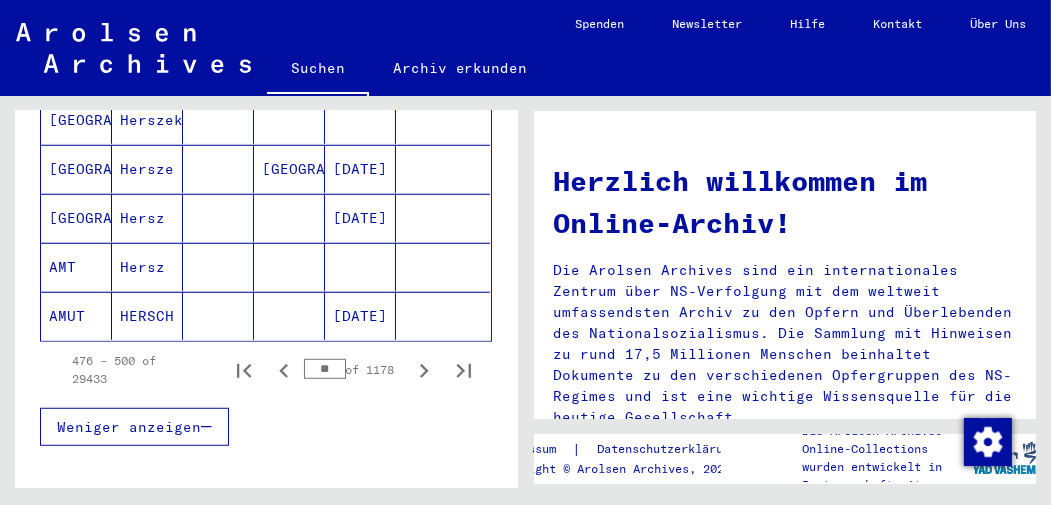 click 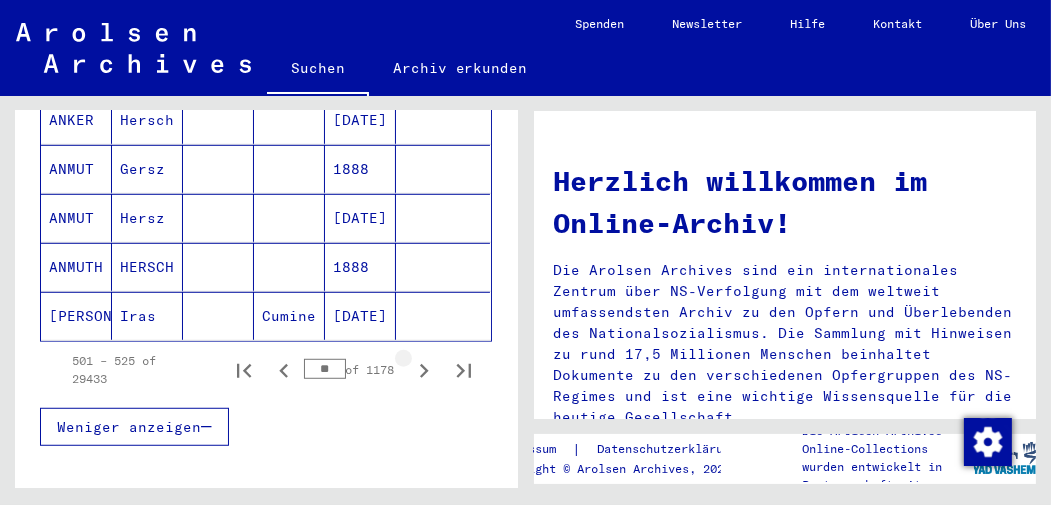 click 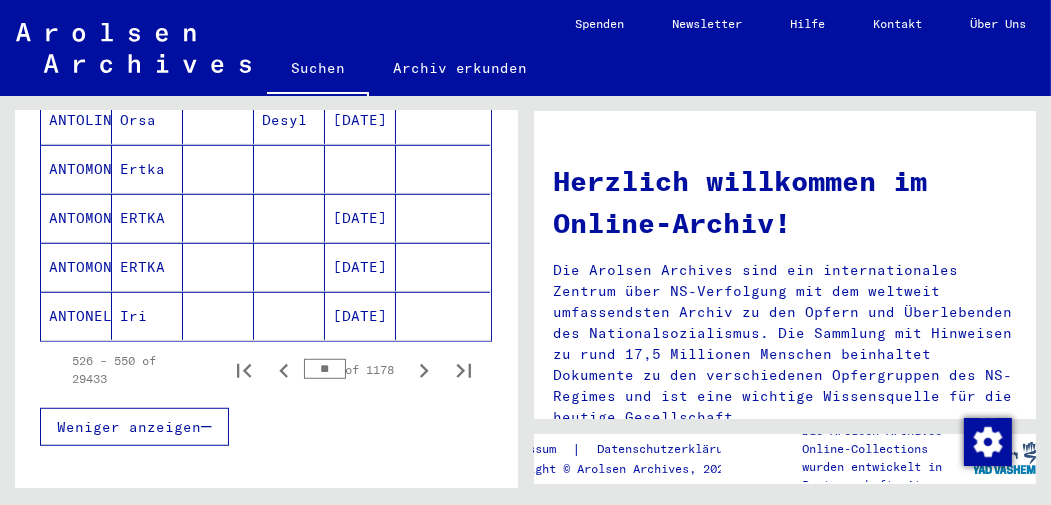 click 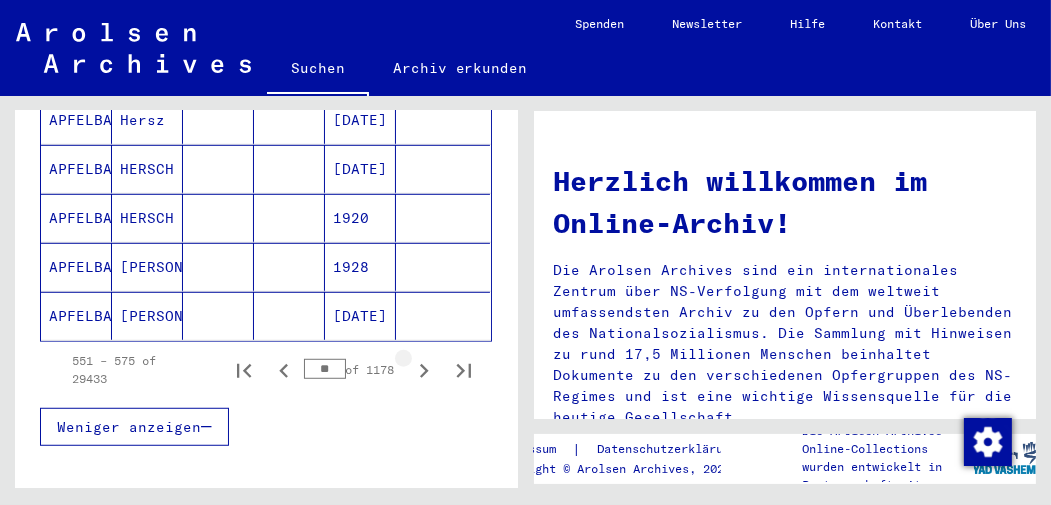 click 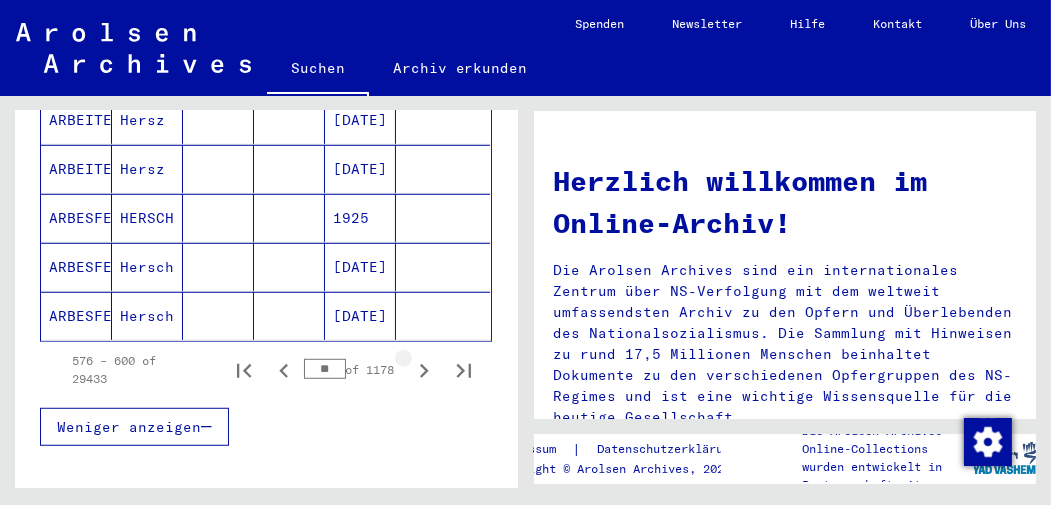 click 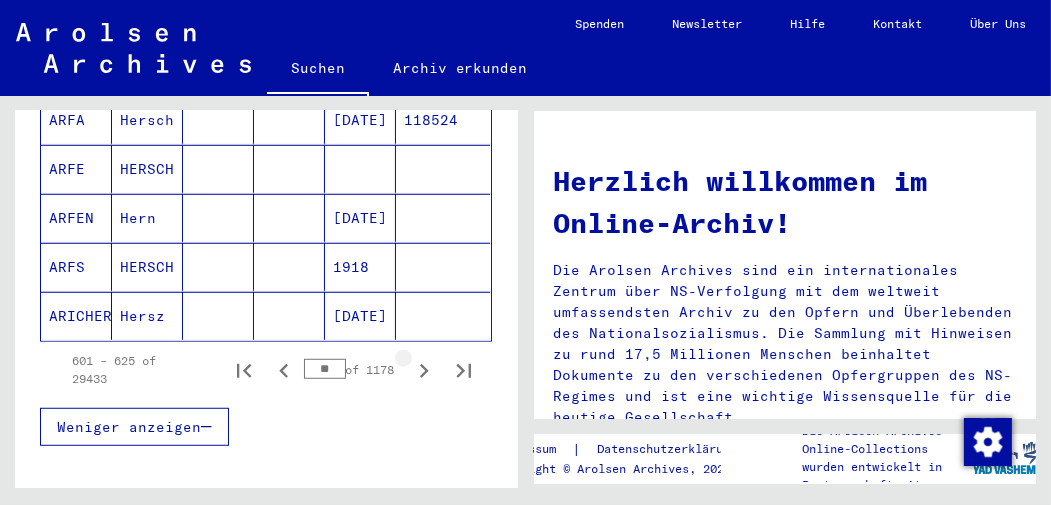 click 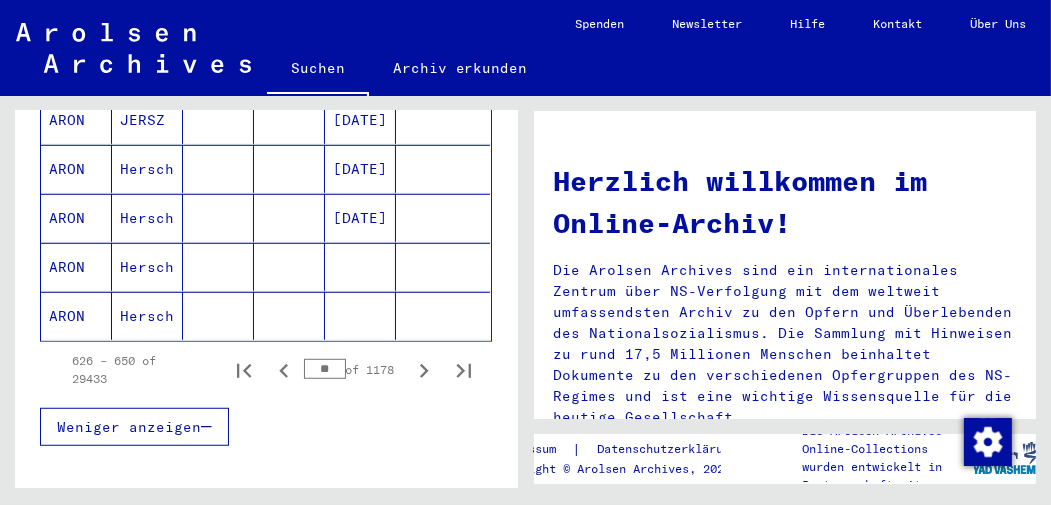click 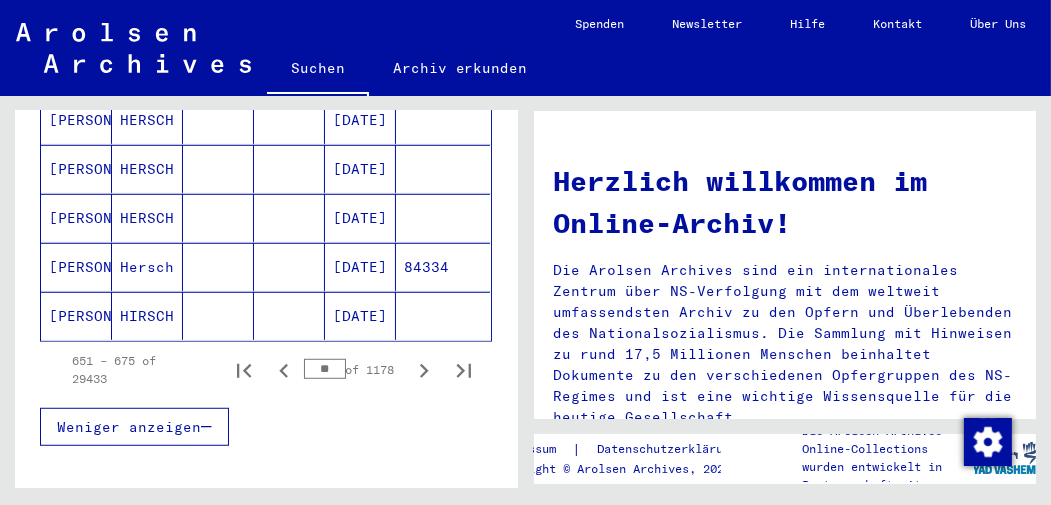 click 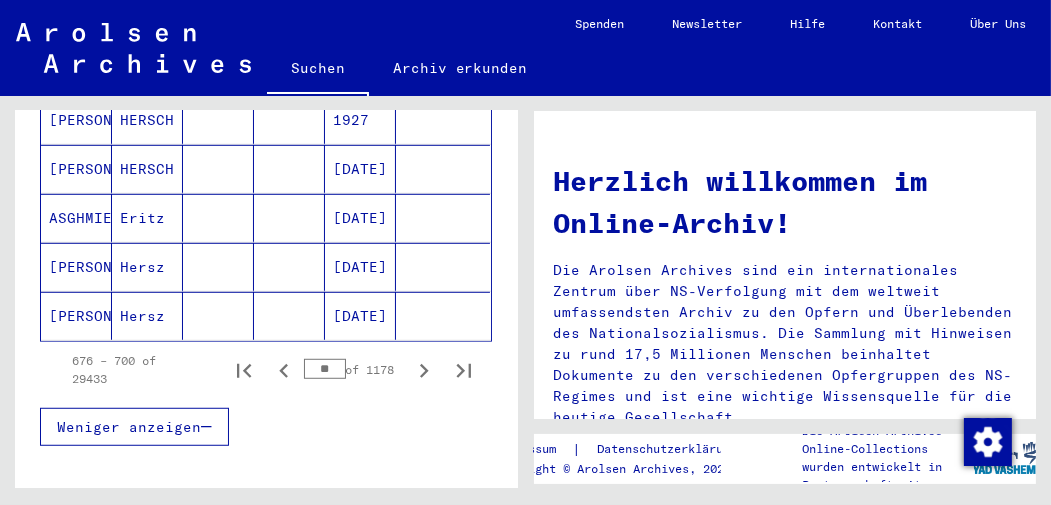 click 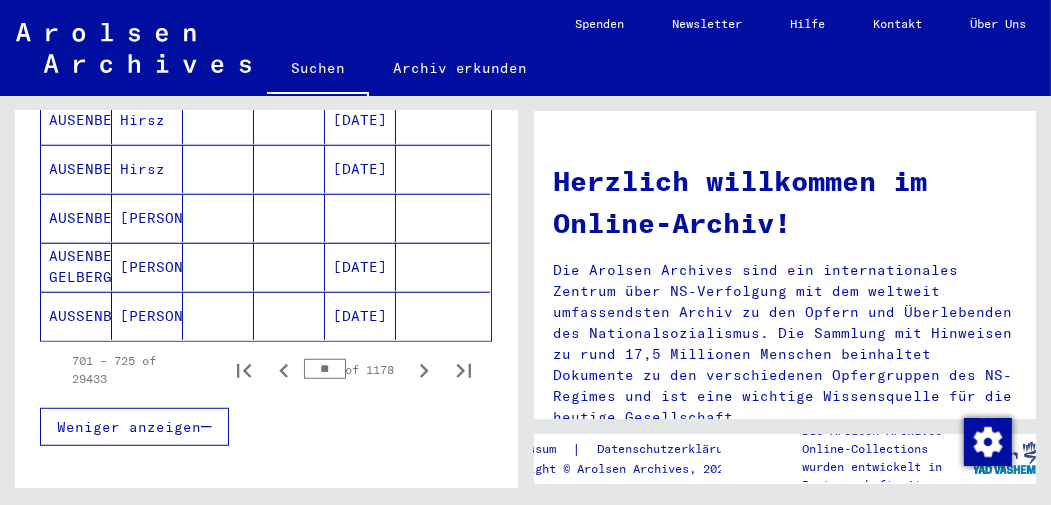 click 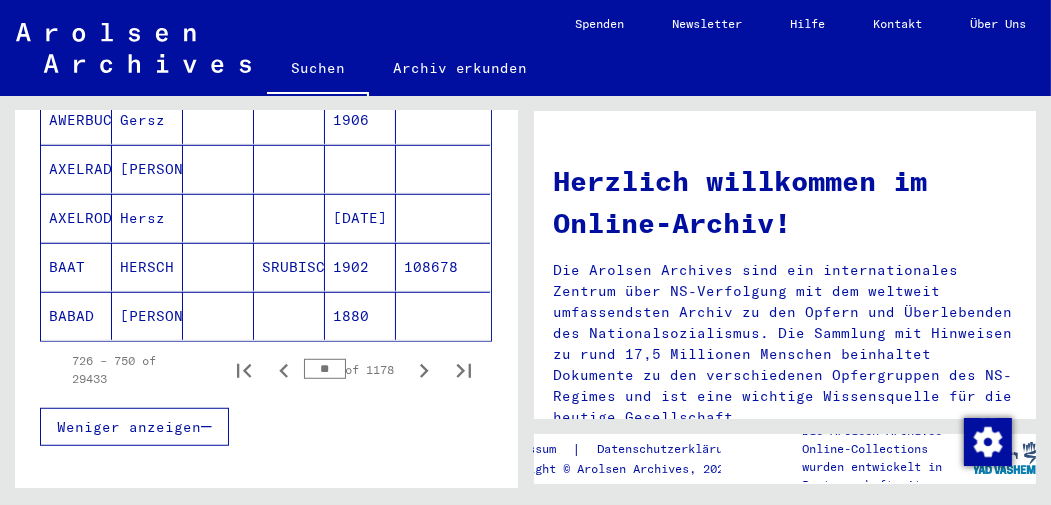 click 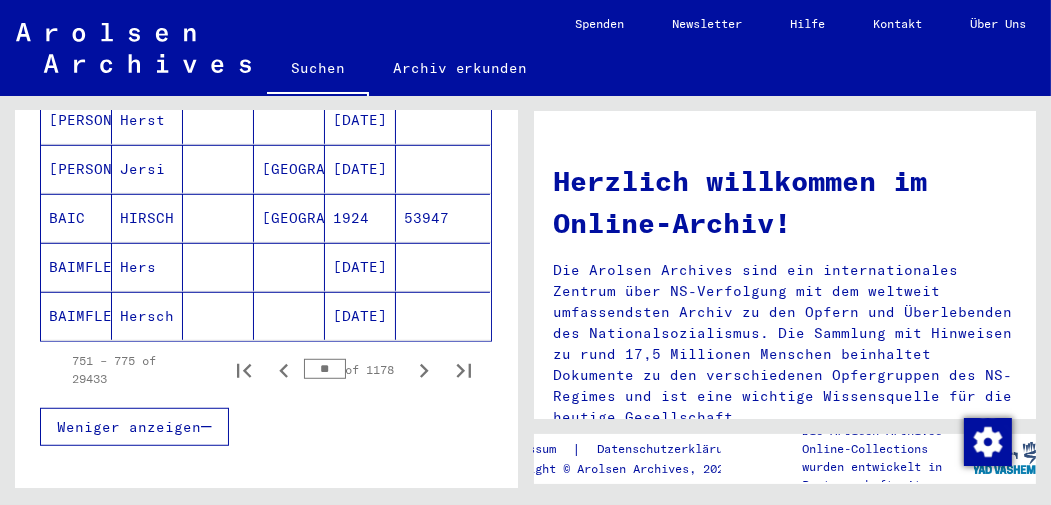 click 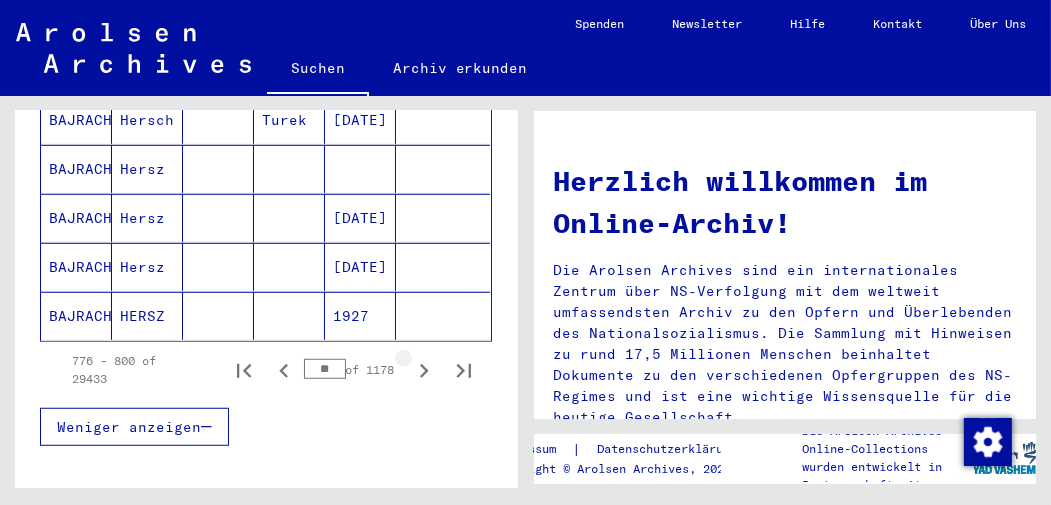type on "**" 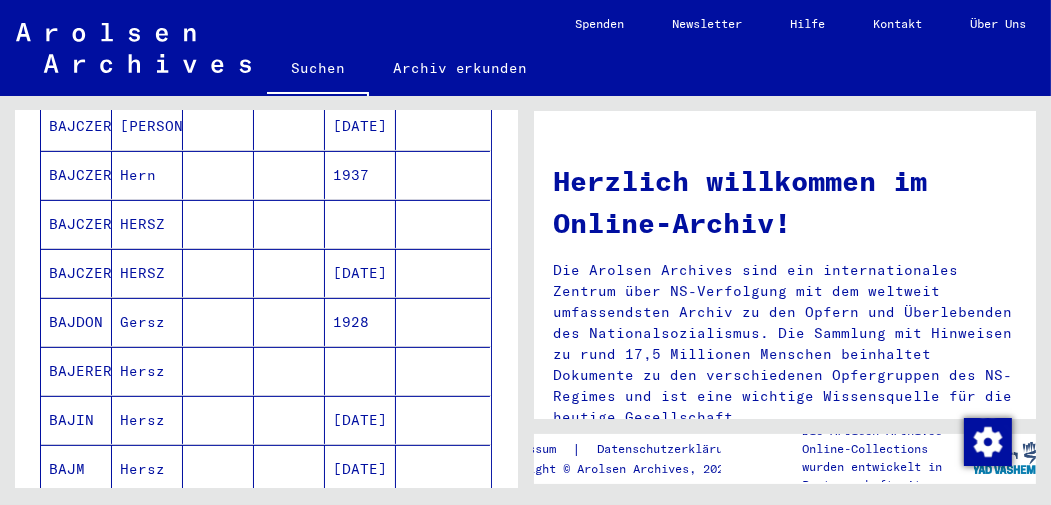 scroll, scrollTop: 0, scrollLeft: 0, axis: both 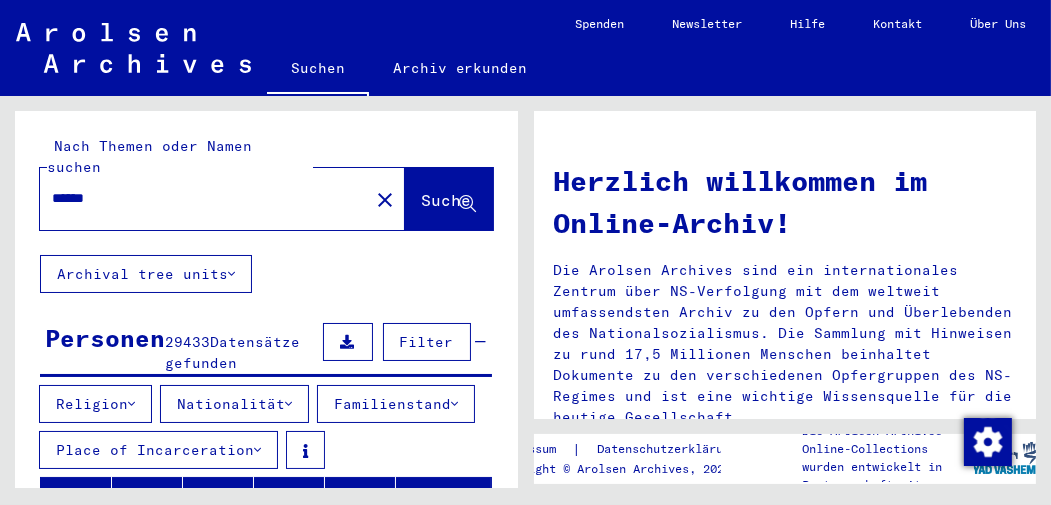 click on "******" at bounding box center (176, 198) 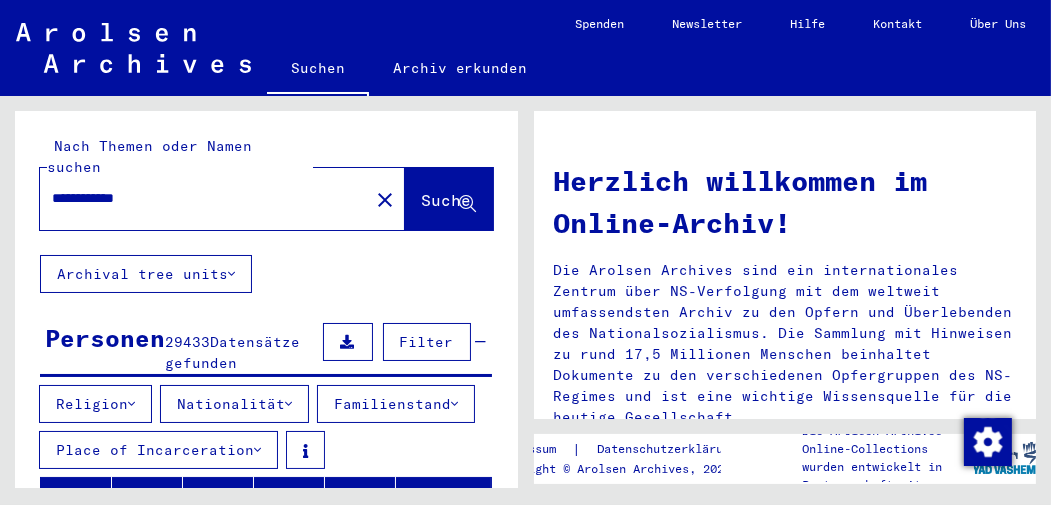 click on "**********" at bounding box center (176, 198) 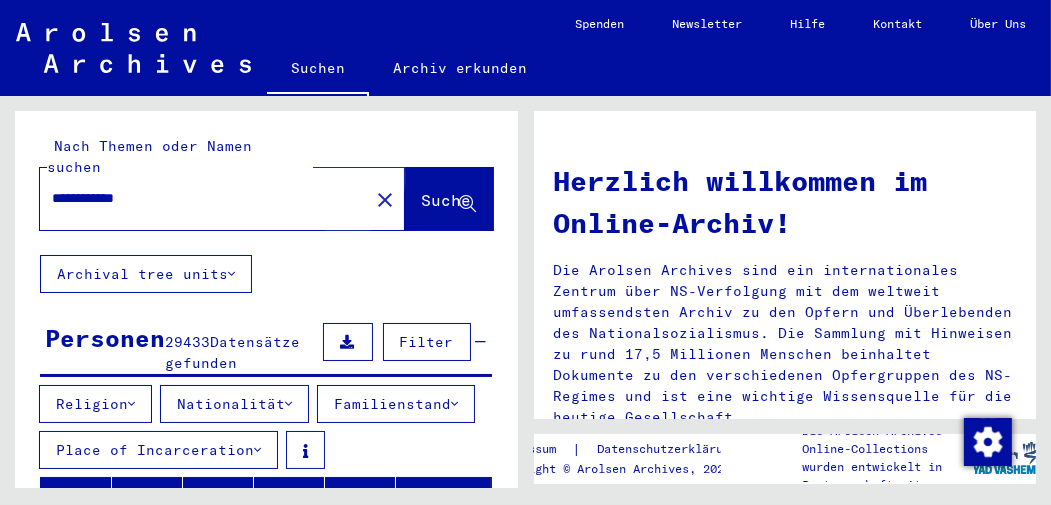 click on "Suche" 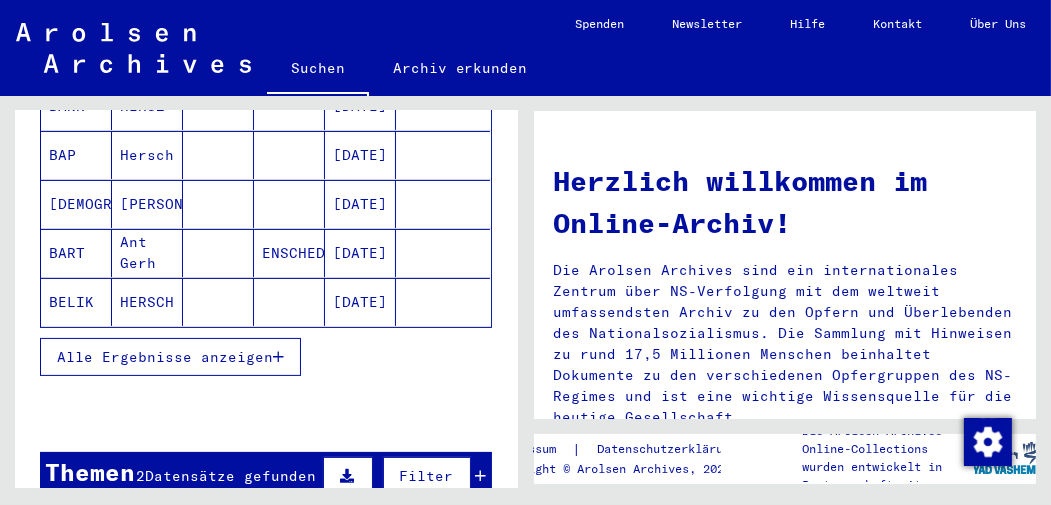 scroll, scrollTop: 455, scrollLeft: 0, axis: vertical 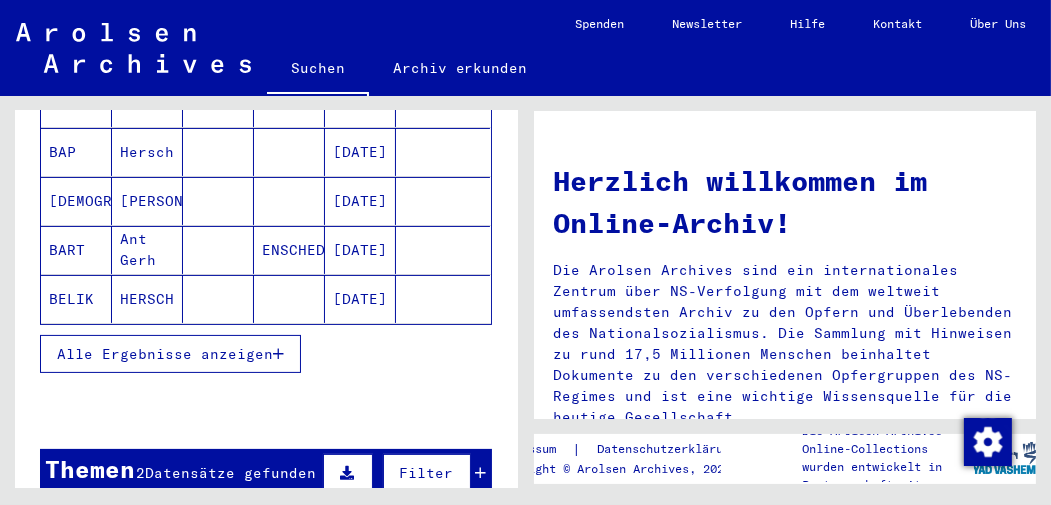 click on "Alle Ergebnisse anzeigen" at bounding box center (165, 354) 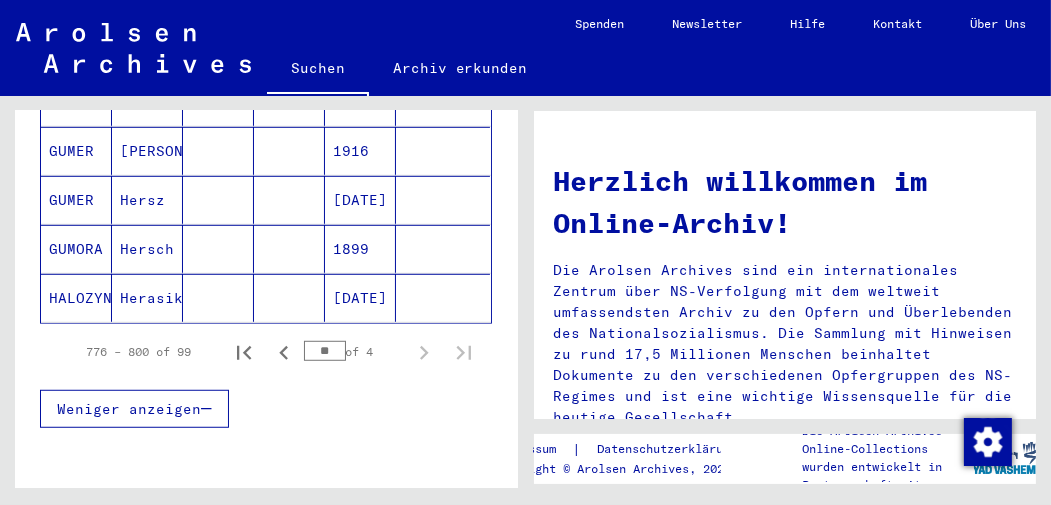 scroll, scrollTop: 1442, scrollLeft: 0, axis: vertical 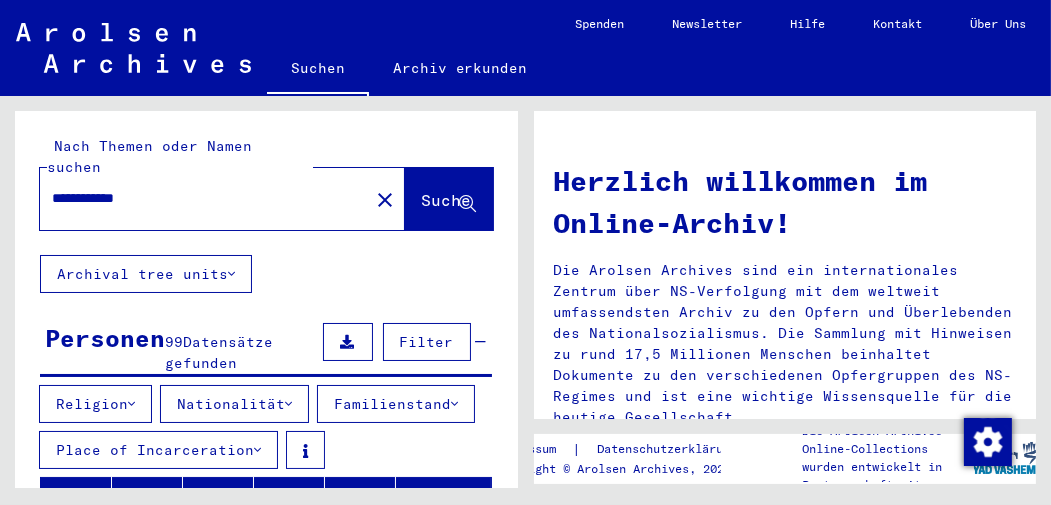 click on "**********" at bounding box center (176, 198) 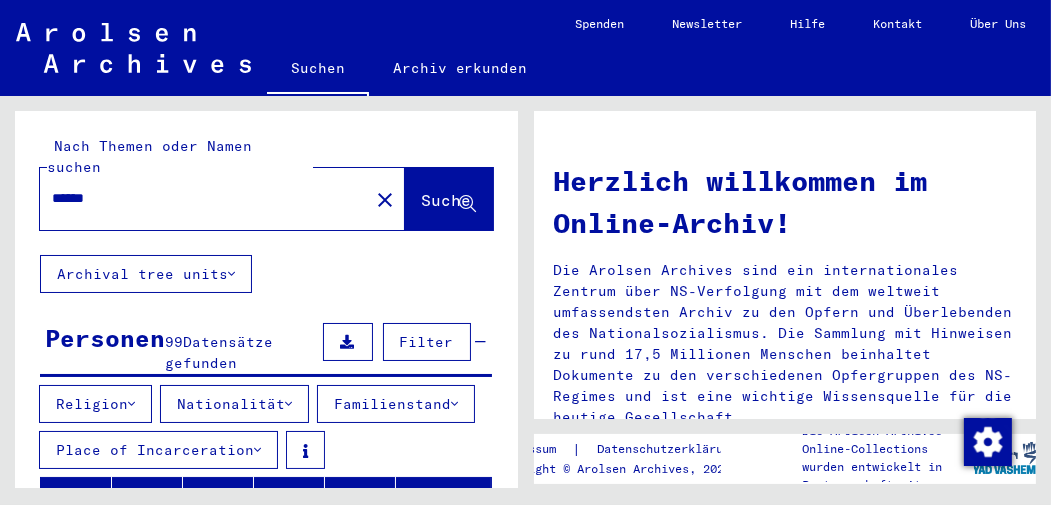 click on "******" at bounding box center [176, 198] 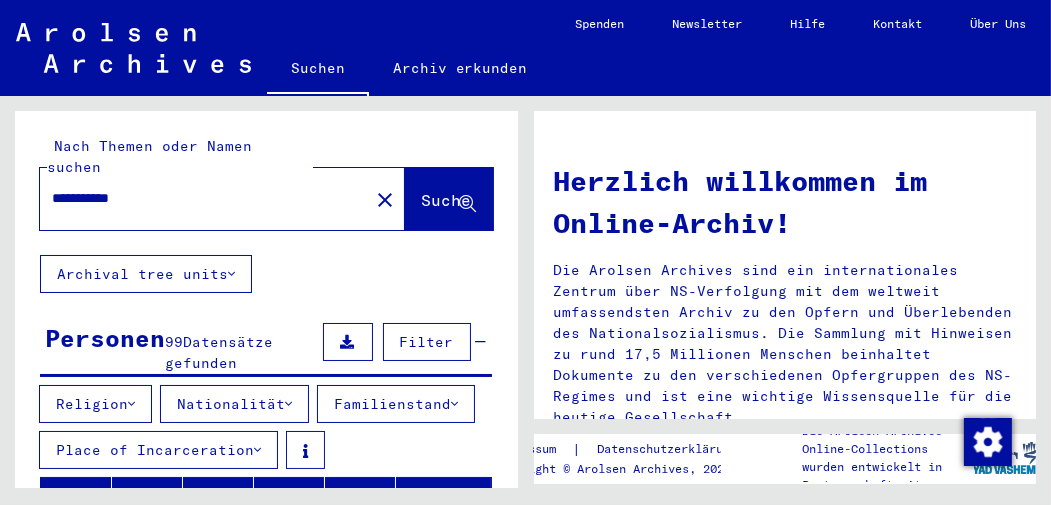 type on "**********" 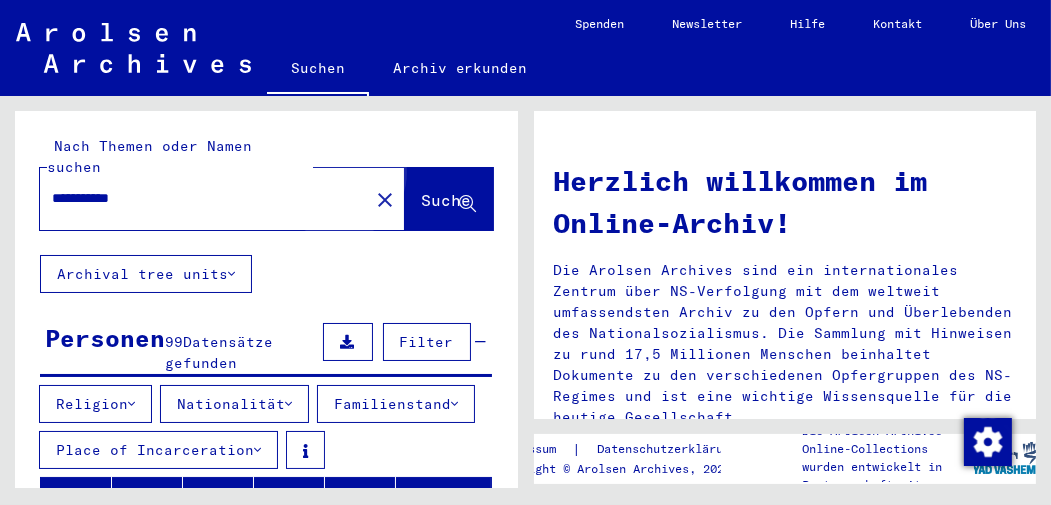 click on "Suche" 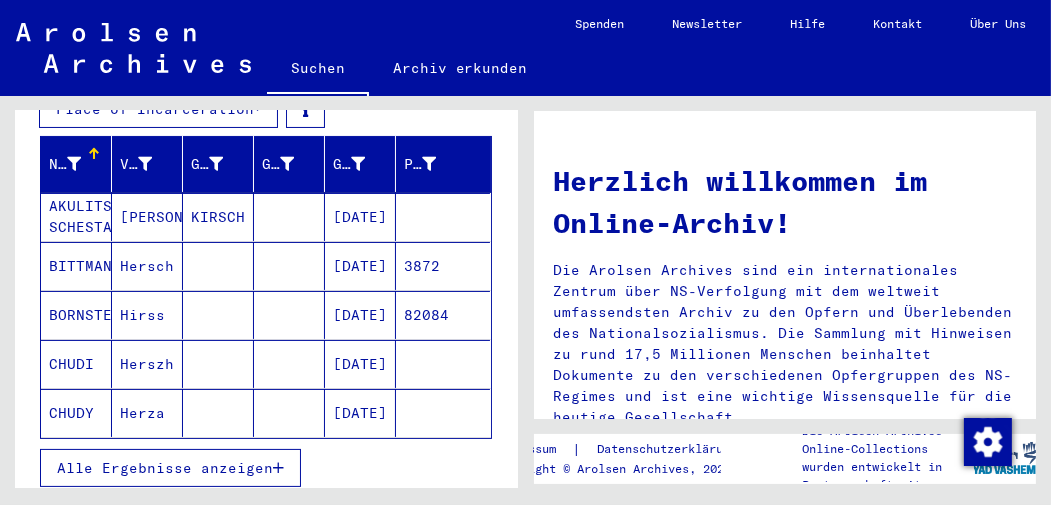 scroll, scrollTop: 343, scrollLeft: 0, axis: vertical 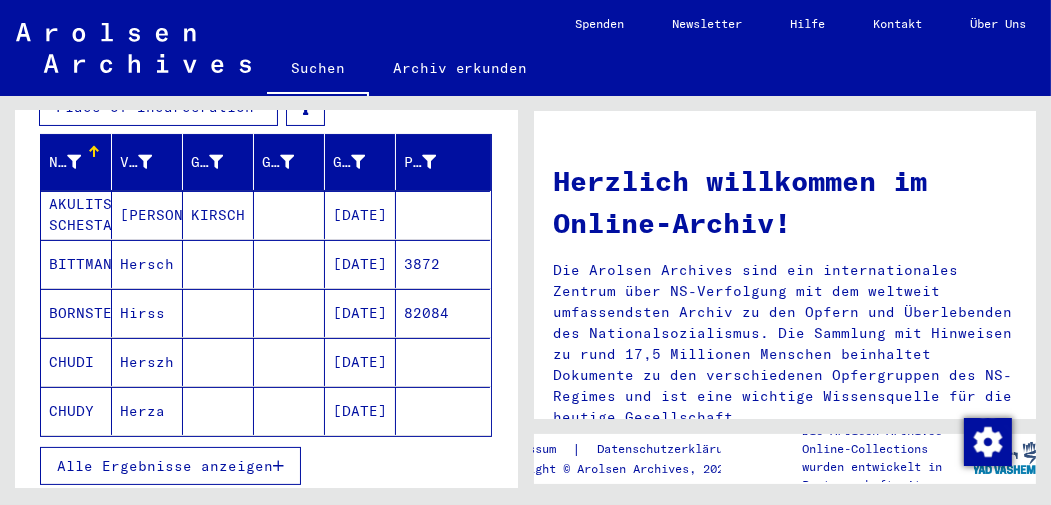 click on "[PERSON_NAME]" at bounding box center [147, 264] 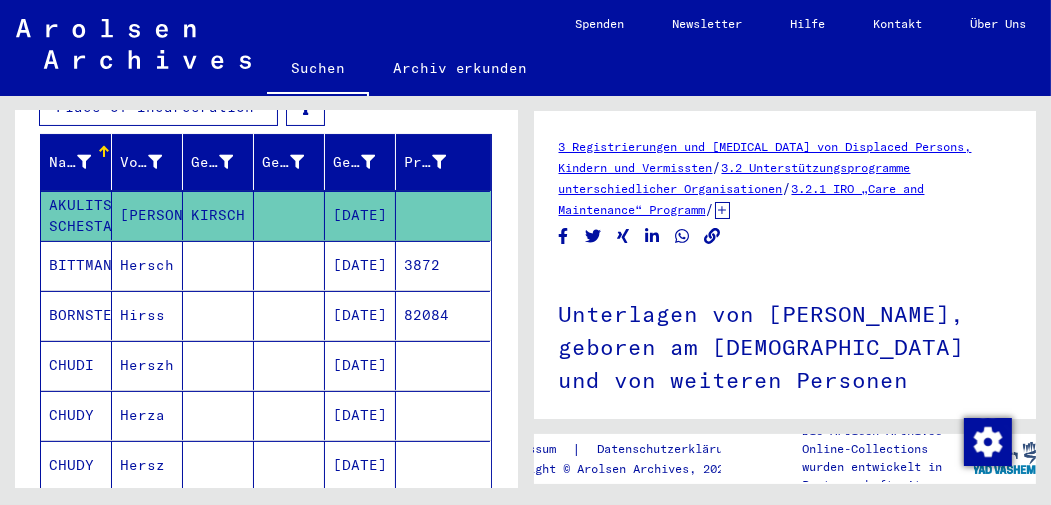 scroll, scrollTop: 0, scrollLeft: 0, axis: both 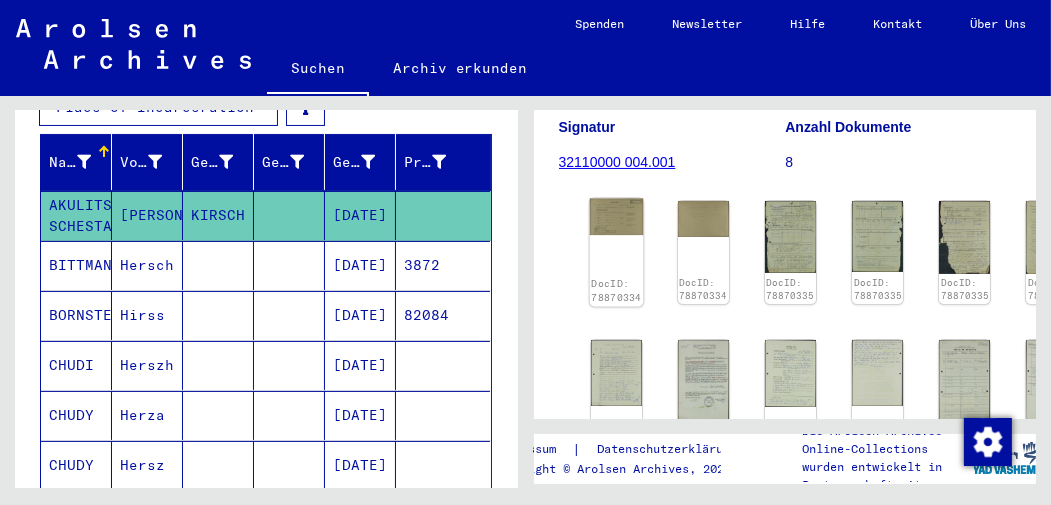 click 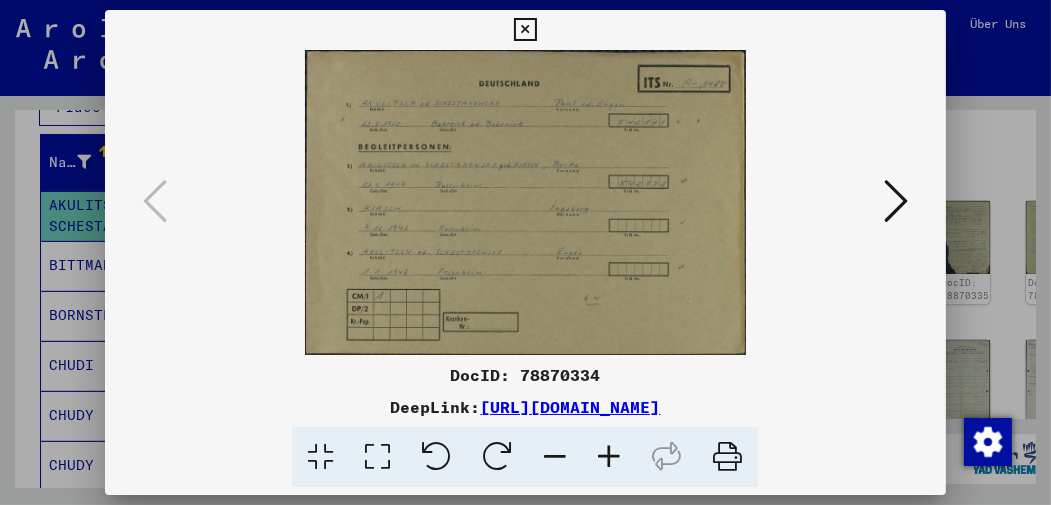 click at bounding box center [896, 201] 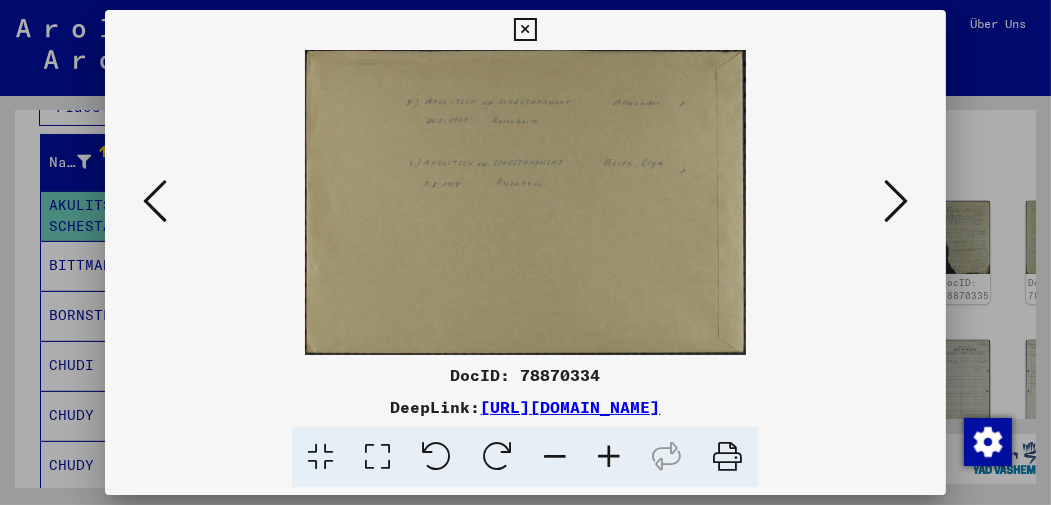 click at bounding box center (896, 201) 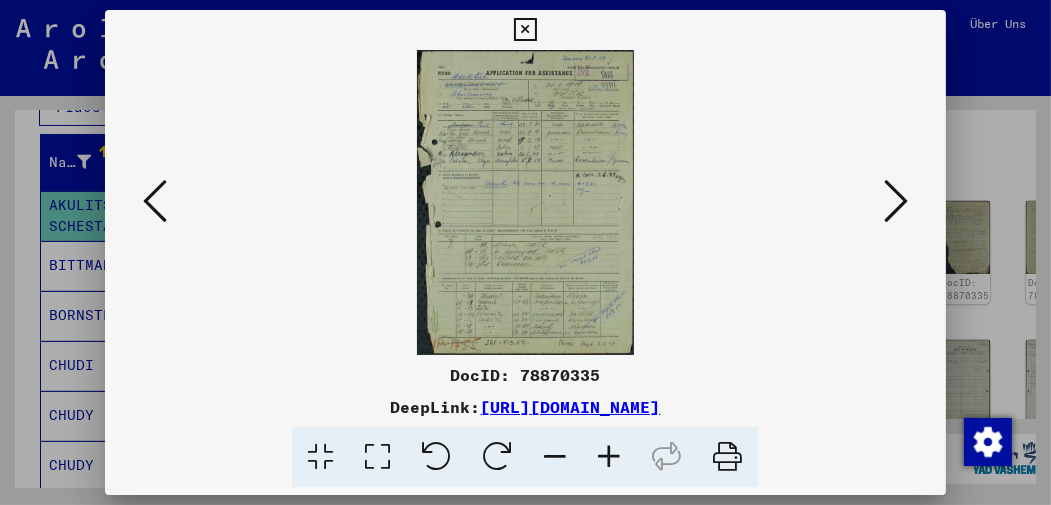 click at bounding box center (525, 30) 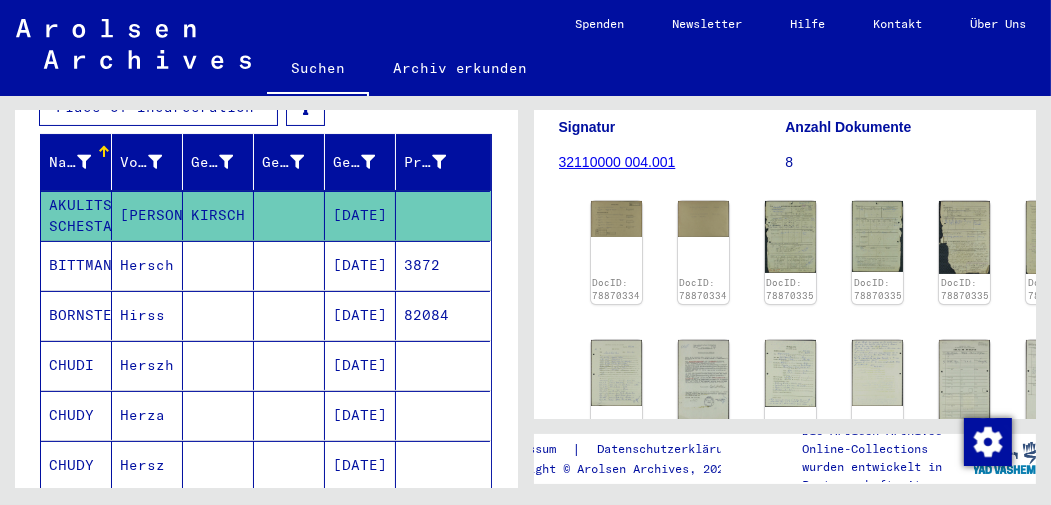 click on "BITTMANN" at bounding box center (76, 315) 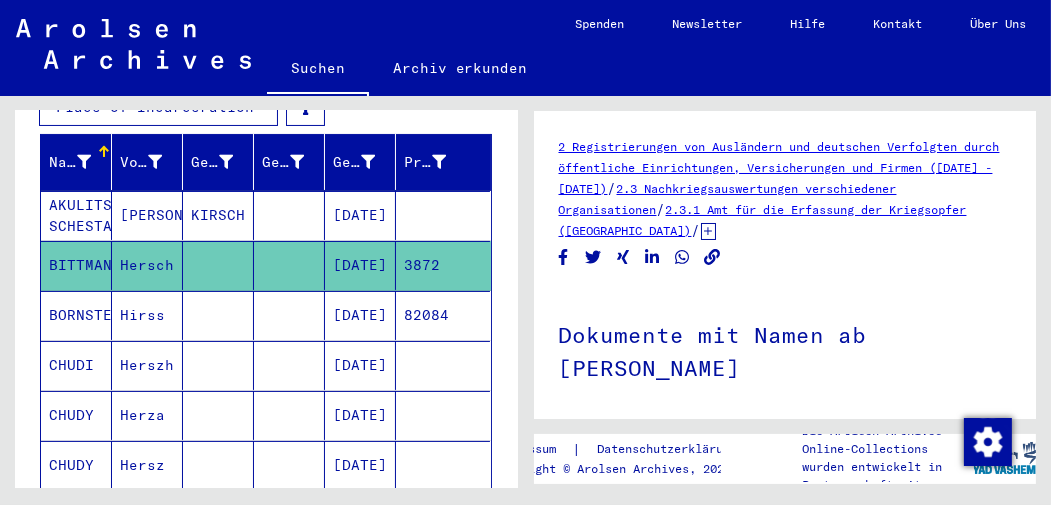 scroll, scrollTop: 0, scrollLeft: 0, axis: both 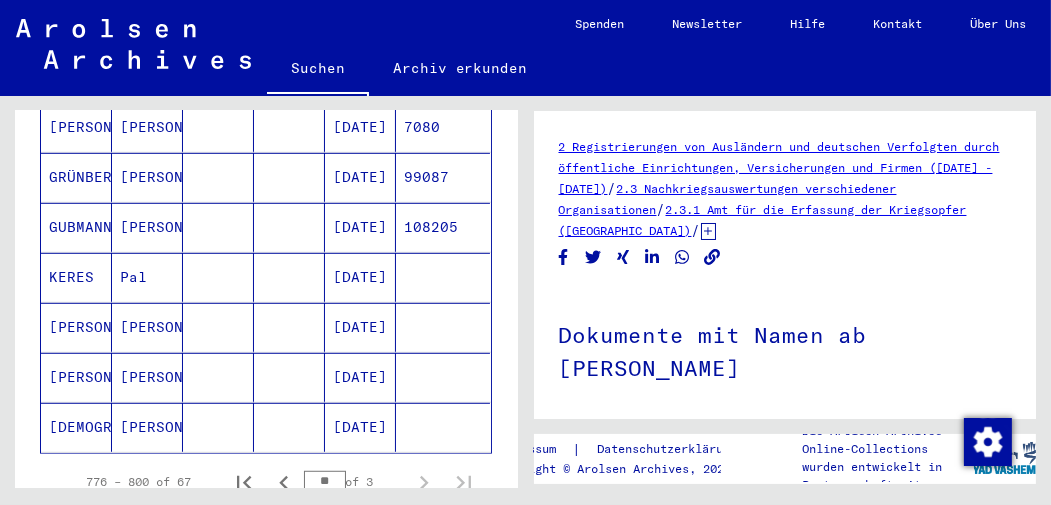 click on "2 Registrierungen von Ausländern und deutschen Verfolgten durch öffentliche Einrichtungen, Versicherungen und Firmen ([DATE] - [DATE])   /   2.3 Nachkriegsauswertungen verschiedener Organisationen   /   2.3.1 Amt für die Erfassung der Kriegsopfer ([GEOGRAPHIC_DATA])    /   [TECHNICAL_ID] Kartei des Amtes für die Erfassung der Kriegsopfer, [GEOGRAPHIC_DATA]   /   Karteikarten vom Amt für die Erfassung von Kriegsopfern, [GEOGRAPHIC_DATA]   /  Dokumente mit Namen ab [PERSON_NAME]  Signatur 23120001 011 Anzahl Dokumente 500 DocID: 130422468 ([PERSON_NAME]) DocID: 130422468 ([PERSON_NAME]) See comments created before [DATE]" 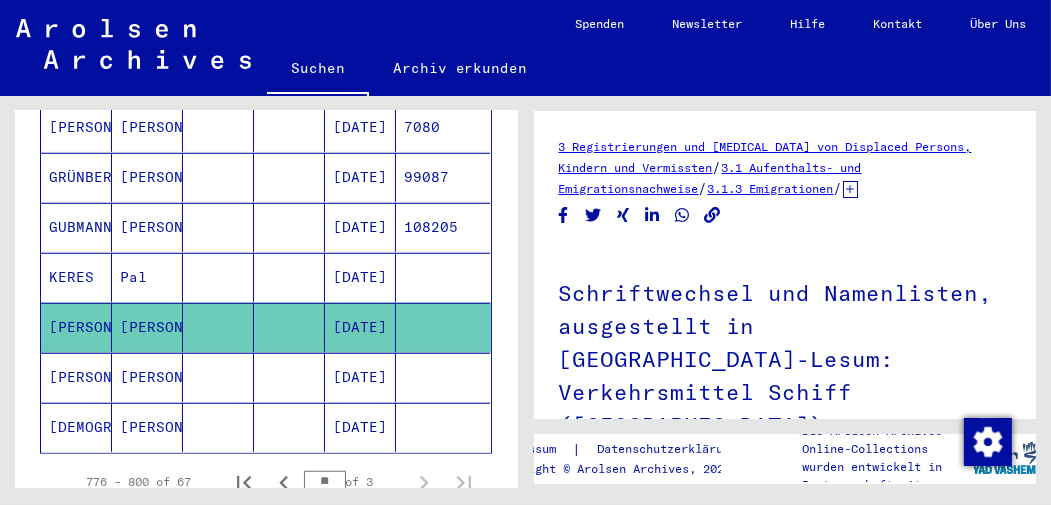 scroll, scrollTop: 0, scrollLeft: 0, axis: both 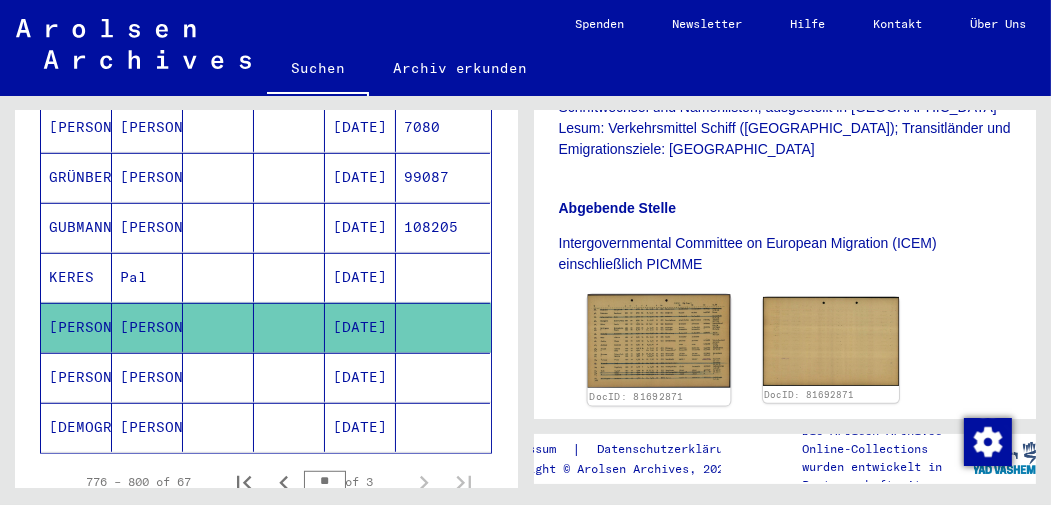 click 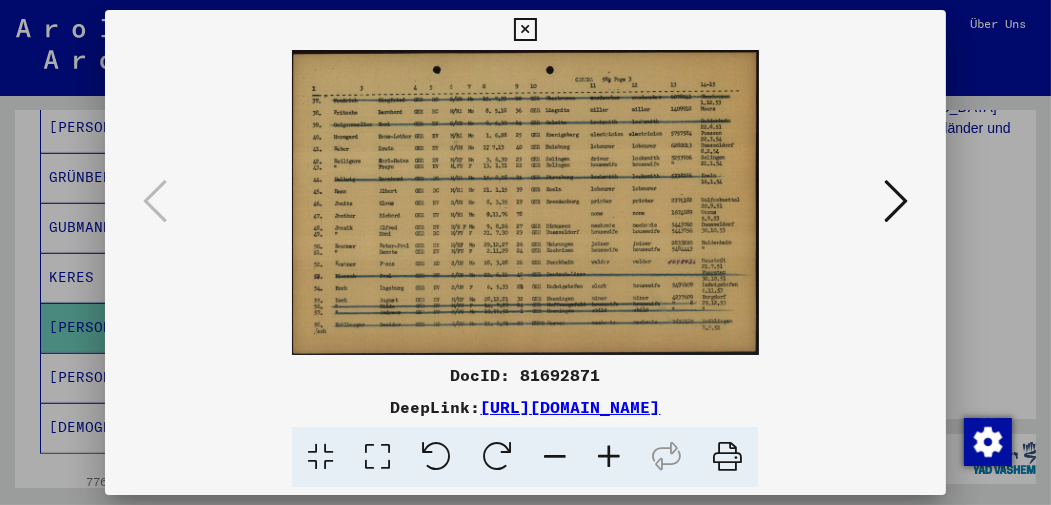 click at bounding box center [525, 30] 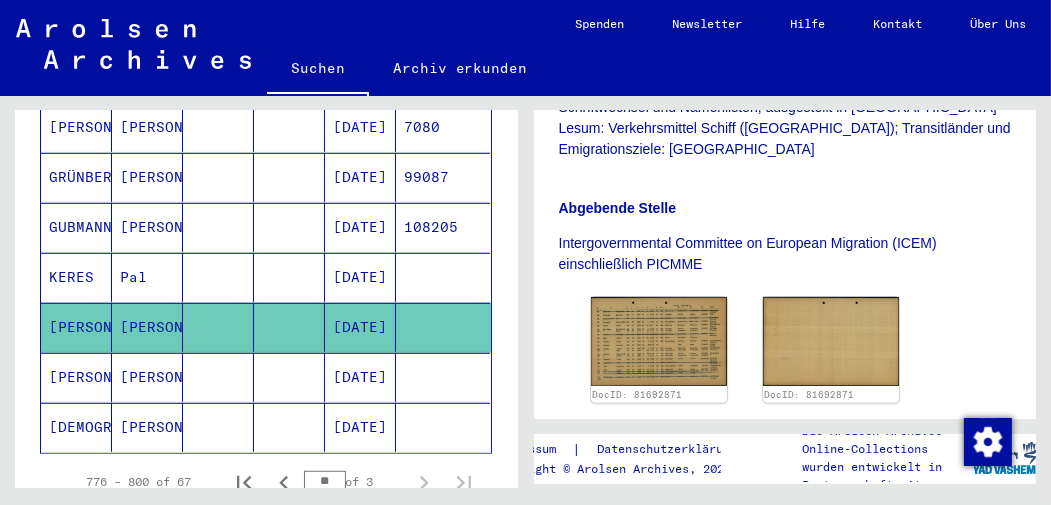 click on "[PERSON_NAME]" at bounding box center (147, 427) 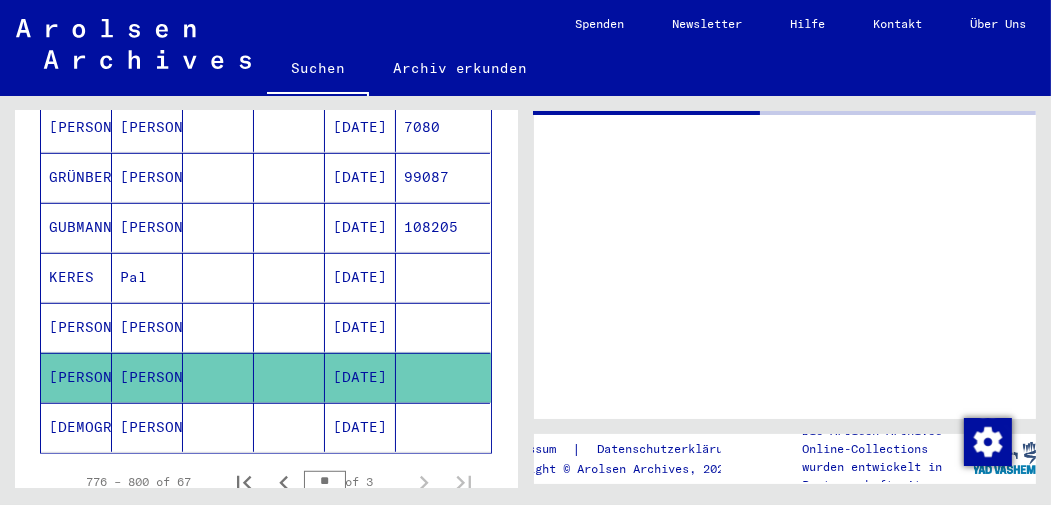 scroll, scrollTop: 0, scrollLeft: 0, axis: both 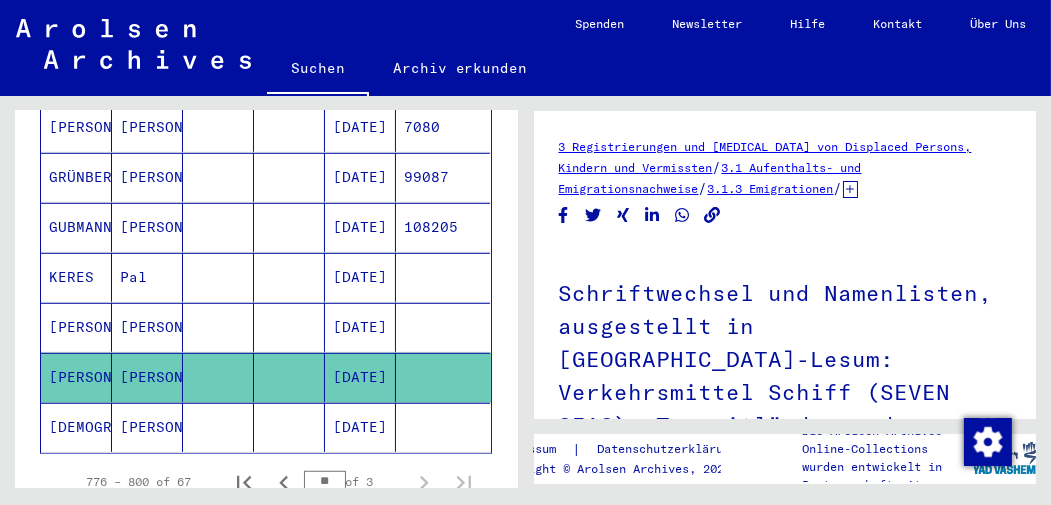 click on "[PERSON_NAME]" 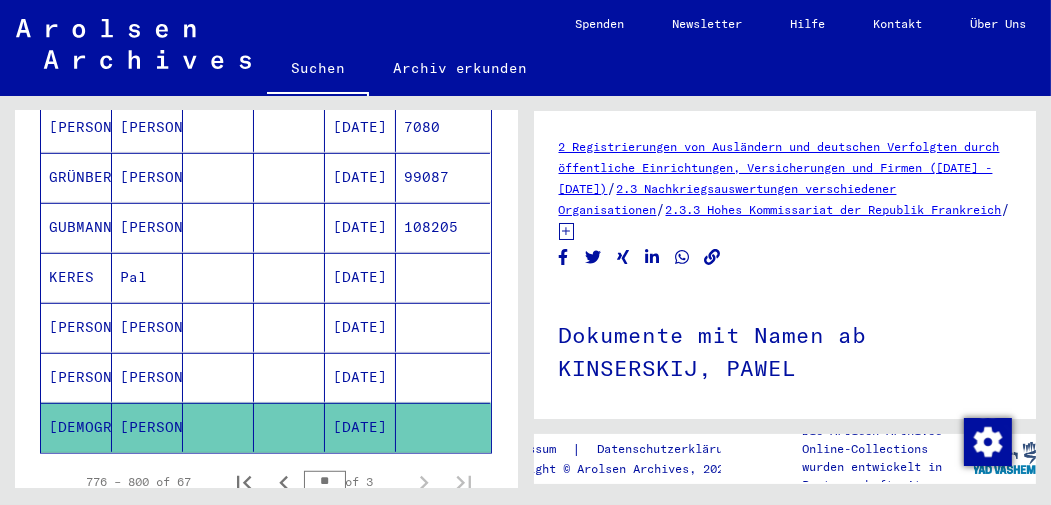 scroll, scrollTop: 0, scrollLeft: 0, axis: both 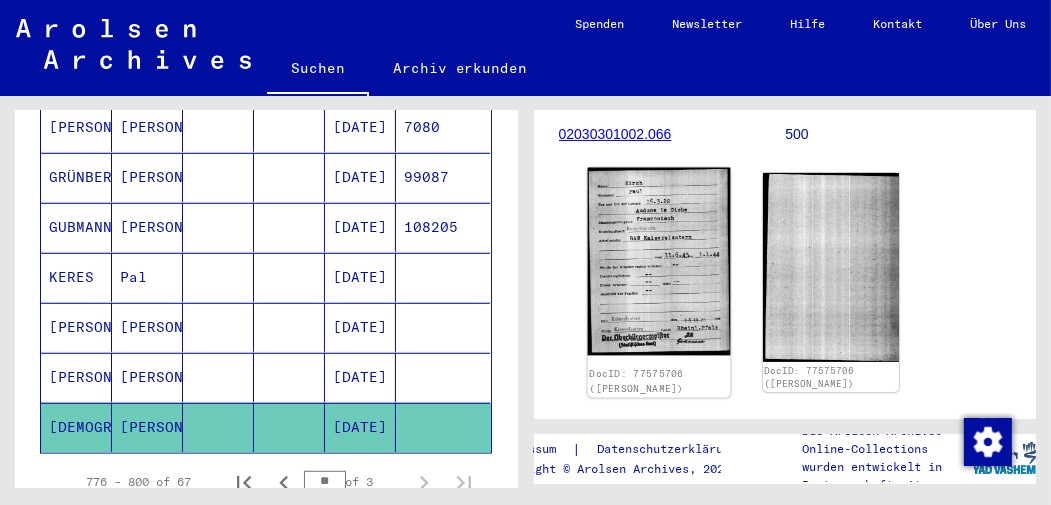 click 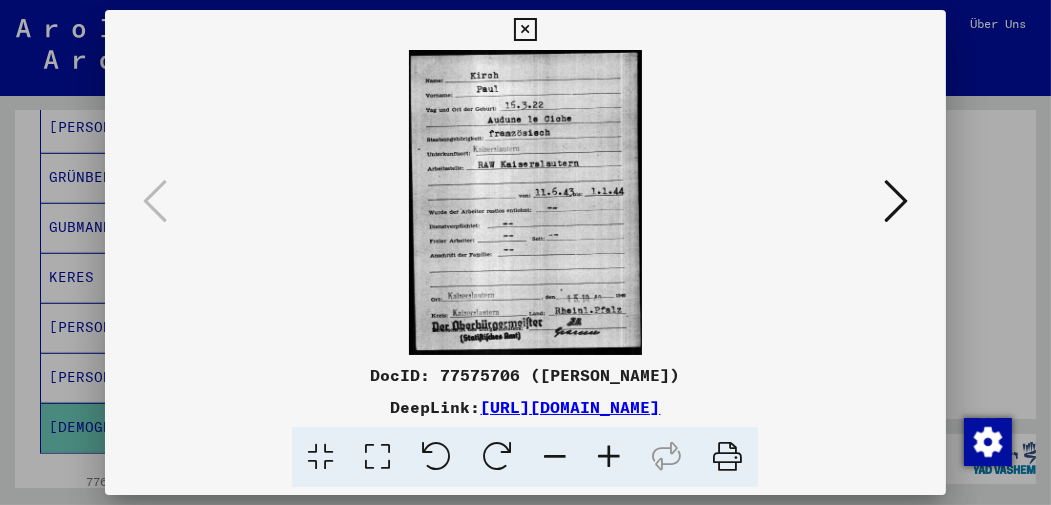 click at bounding box center (896, 201) 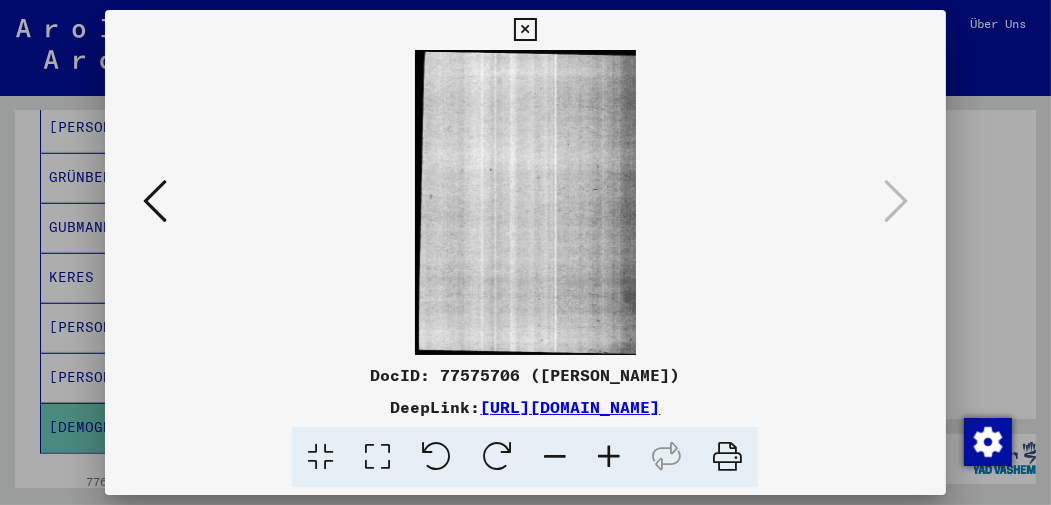 click at bounding box center (525, 30) 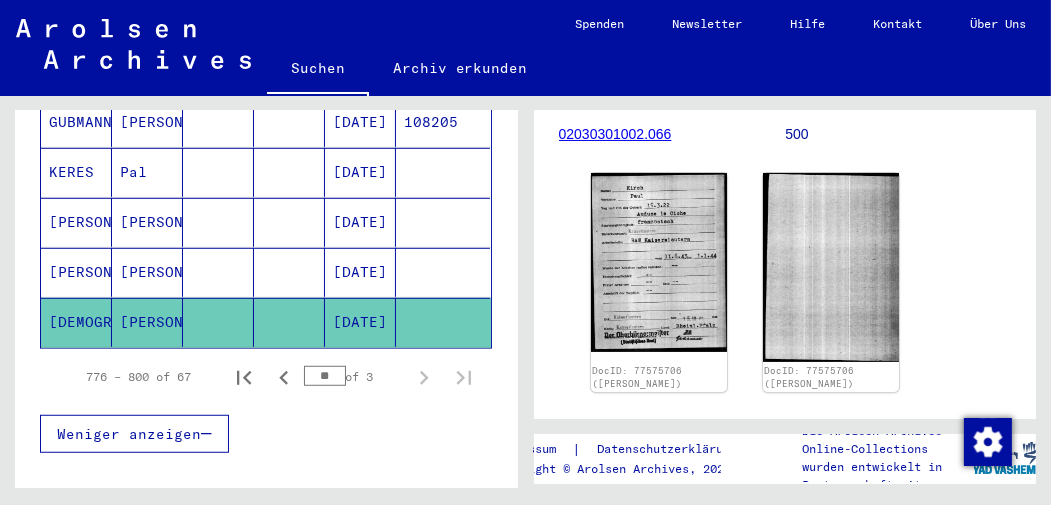 scroll, scrollTop: 1423, scrollLeft: 0, axis: vertical 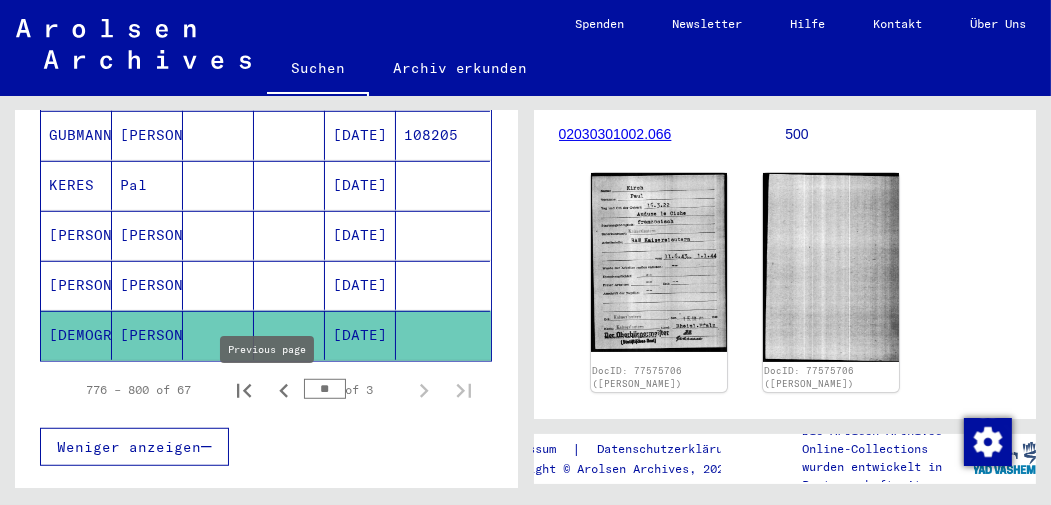 click 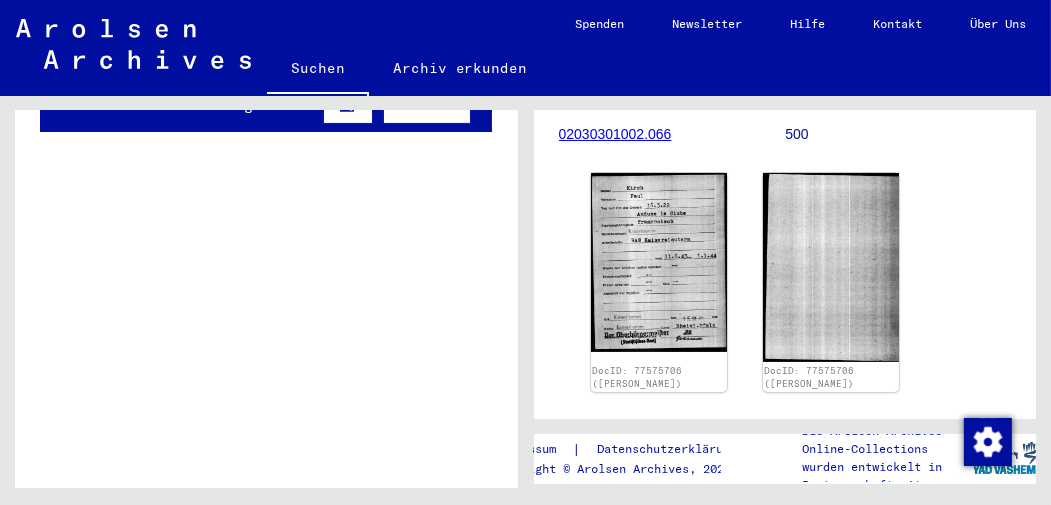 scroll, scrollTop: 596, scrollLeft: 0, axis: vertical 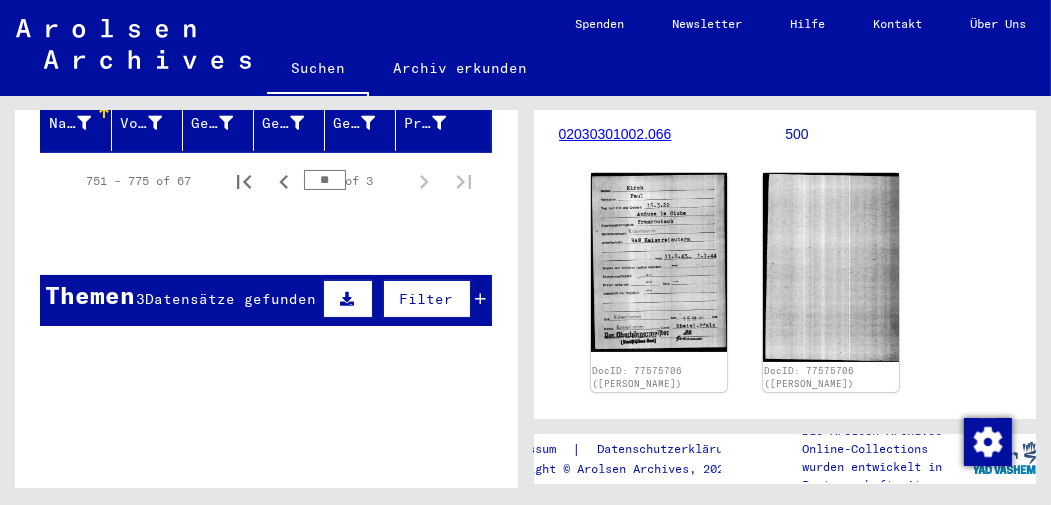 click on "Datensätze gefunden" at bounding box center [230, 299] 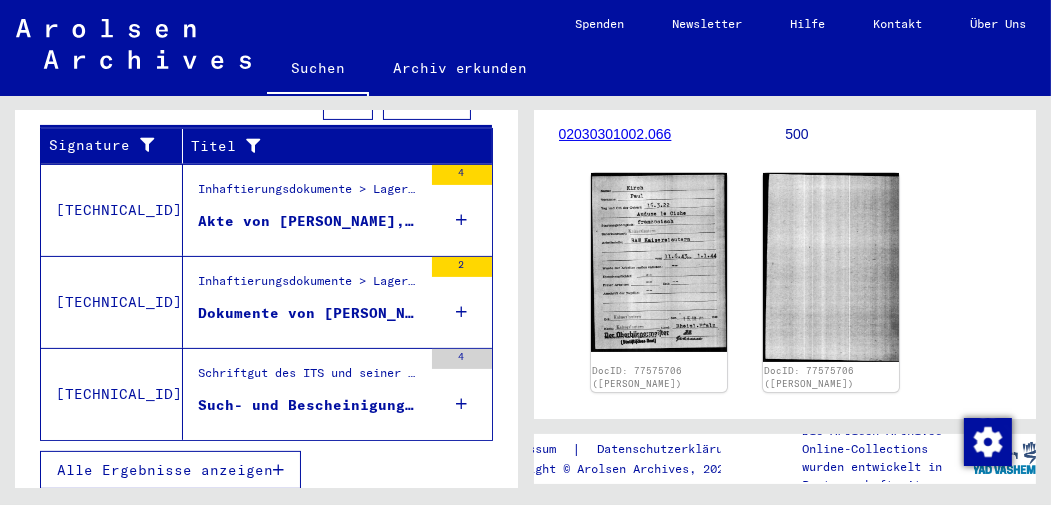 scroll, scrollTop: 591, scrollLeft: 0, axis: vertical 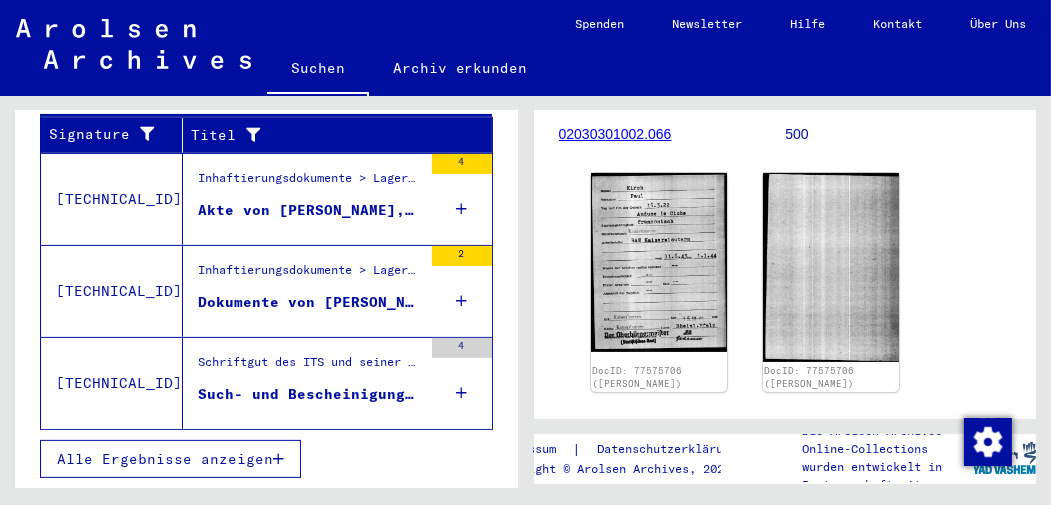 click on "Akte von [PERSON_NAME], geboren am [DEMOGRAPHIC_DATA]" at bounding box center [310, 210] 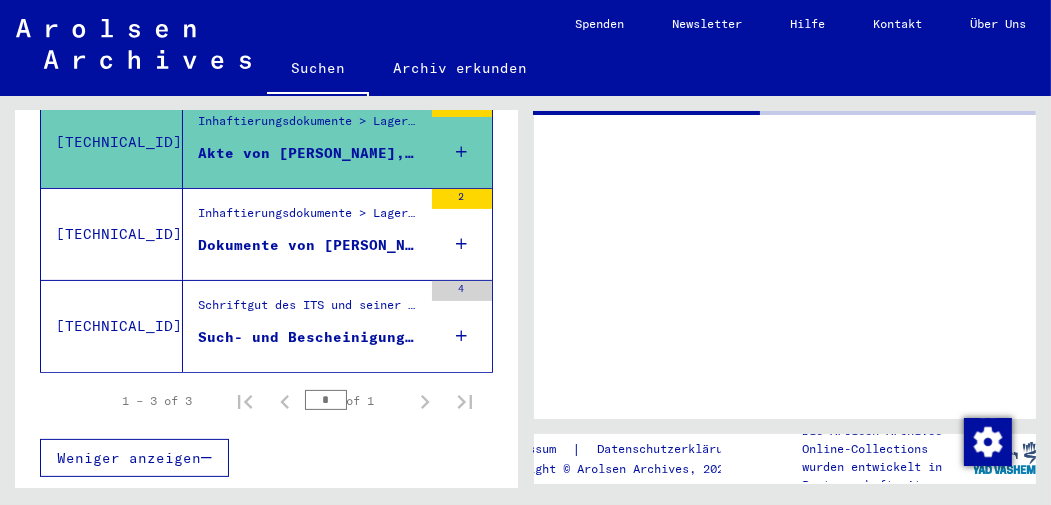 scroll, scrollTop: 0, scrollLeft: 0, axis: both 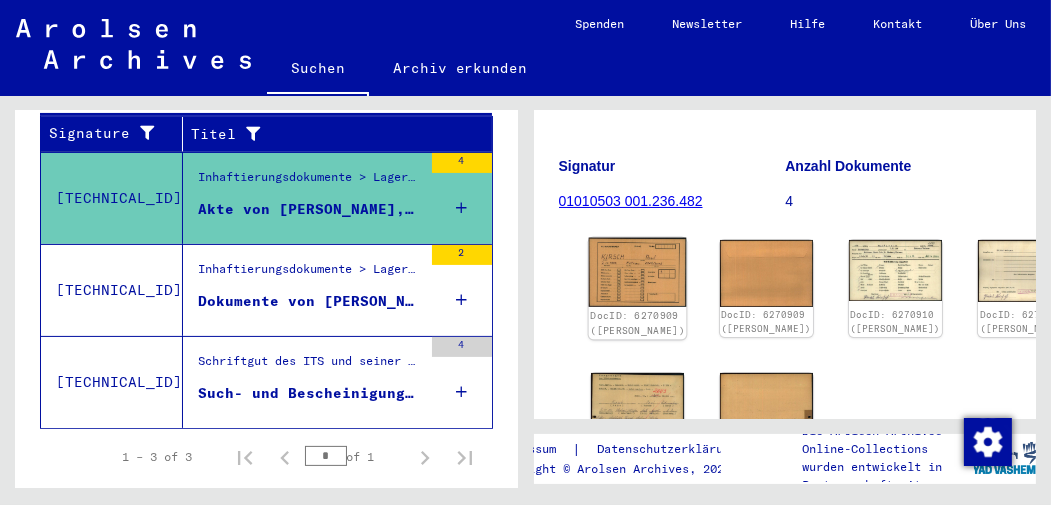 click 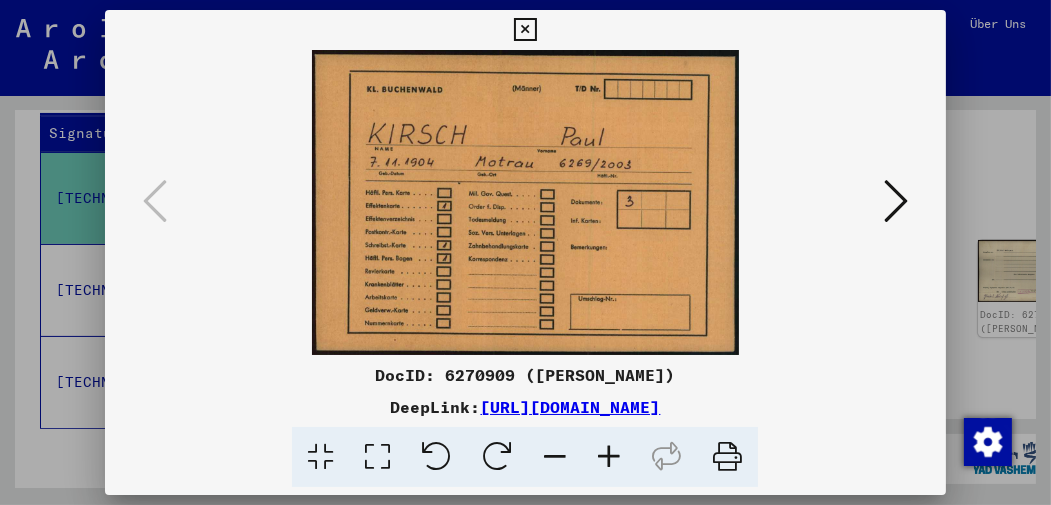 click at bounding box center (896, 201) 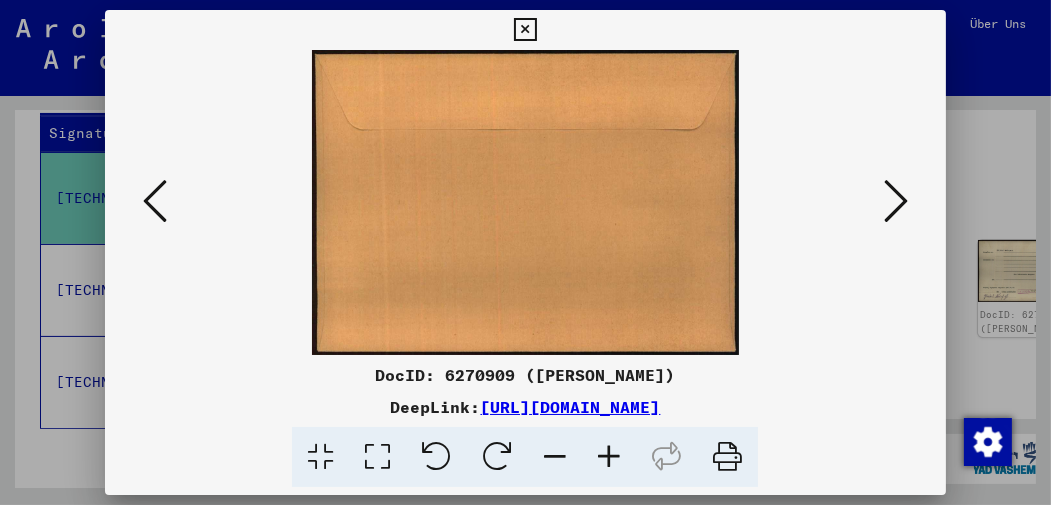 click at bounding box center (896, 201) 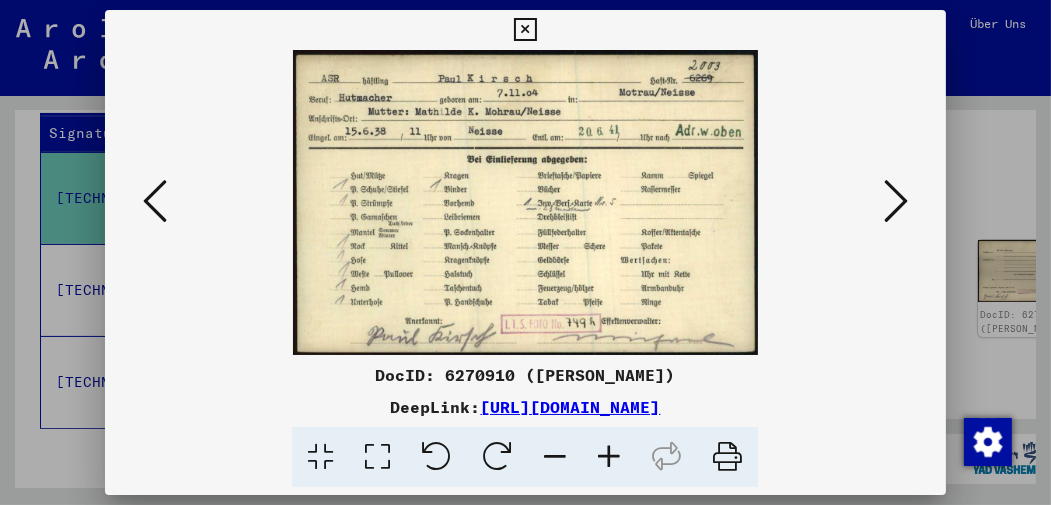 click at bounding box center (896, 201) 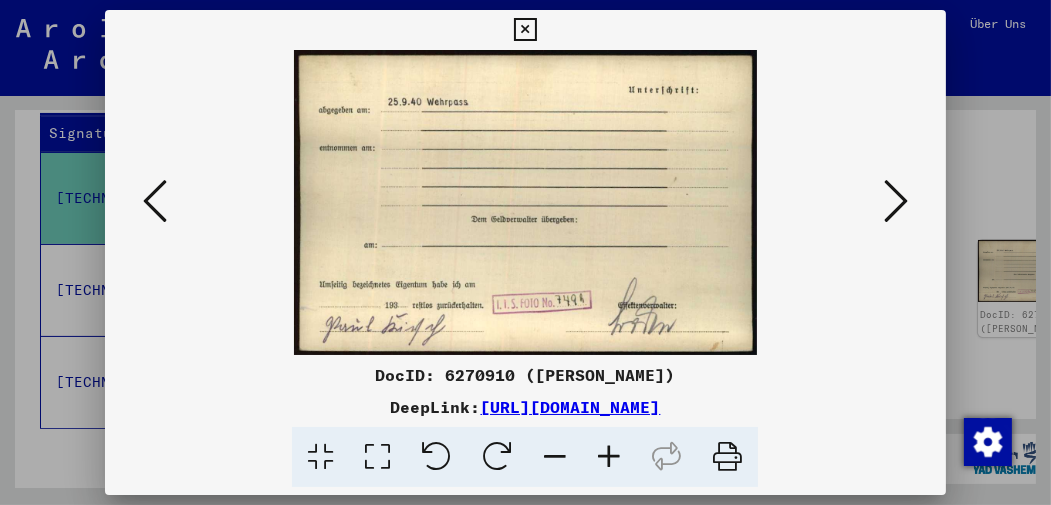 click at bounding box center (896, 201) 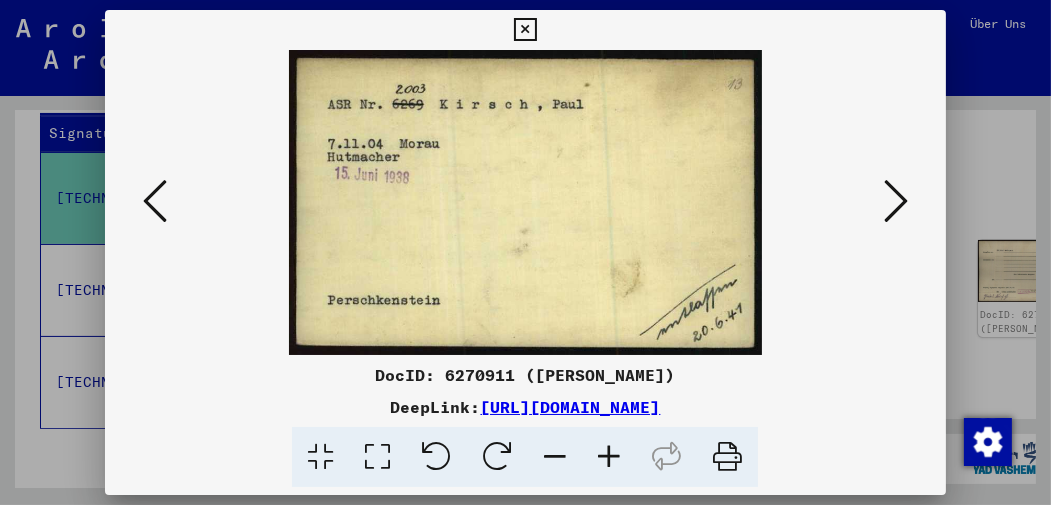 click at bounding box center [896, 201] 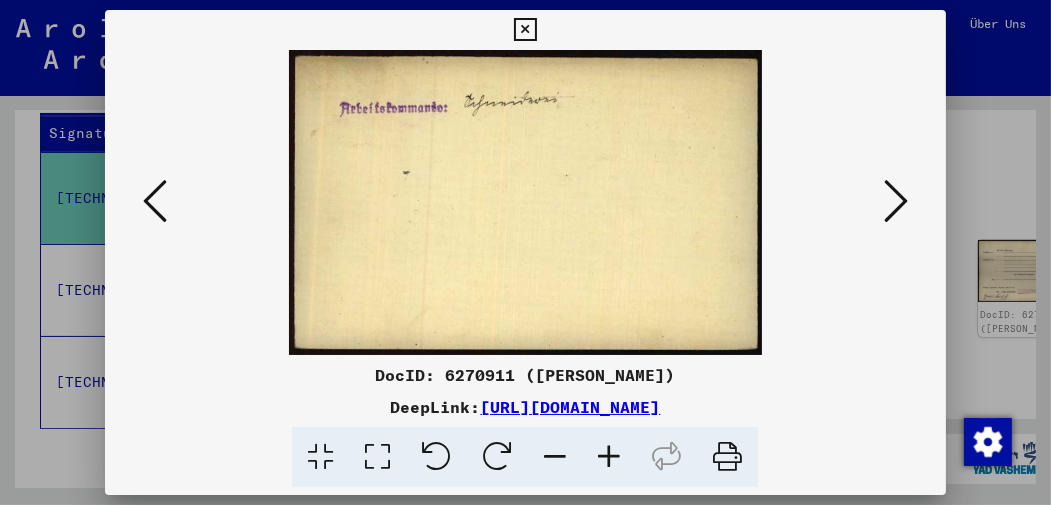 click at bounding box center (896, 201) 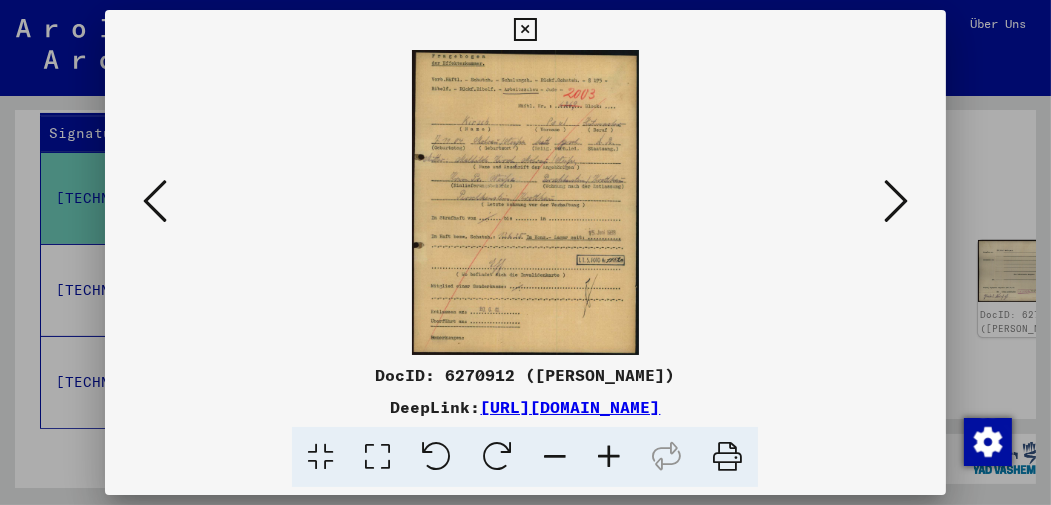 click at bounding box center (896, 201) 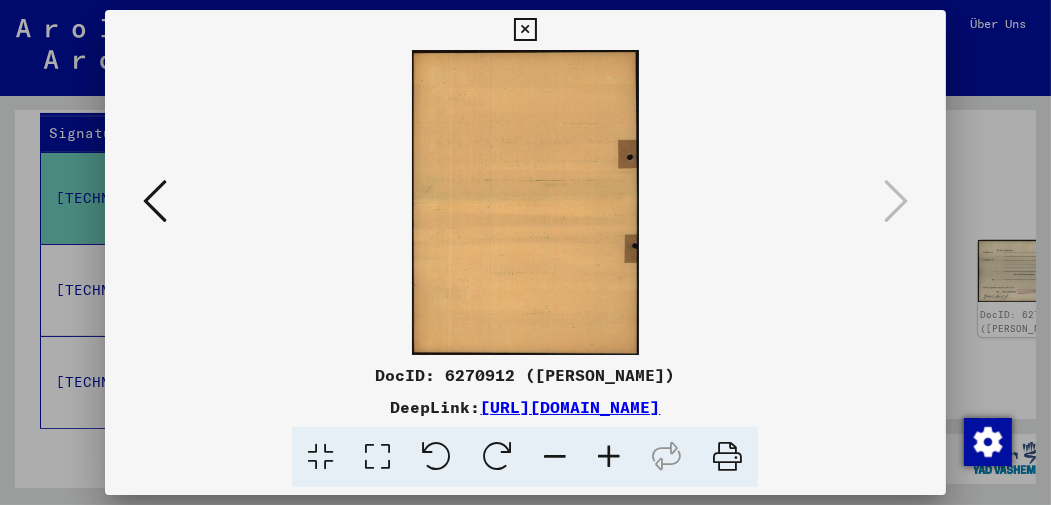 click at bounding box center [525, 30] 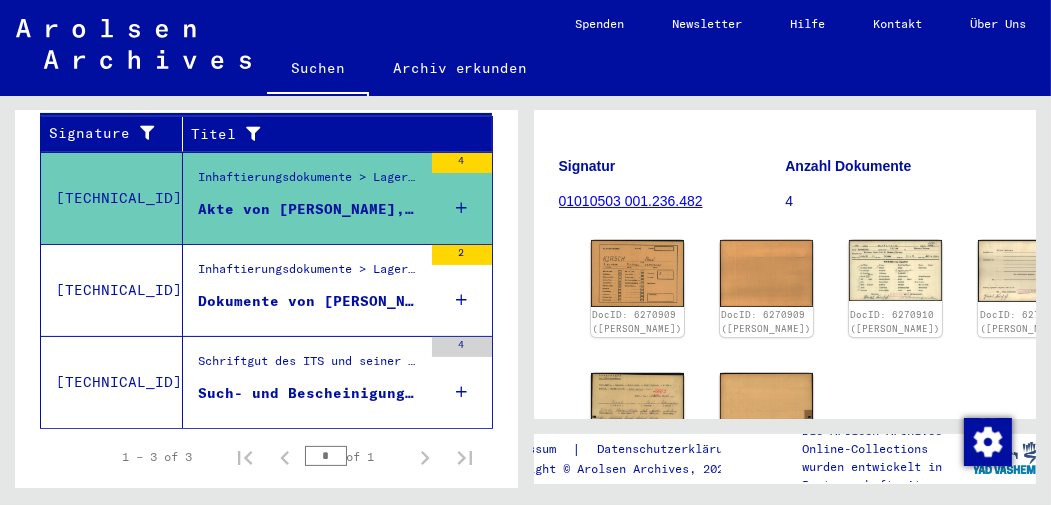 click on "Dokumente von [PERSON_NAME], geboren am [DEMOGRAPHIC_DATA]" at bounding box center [310, 301] 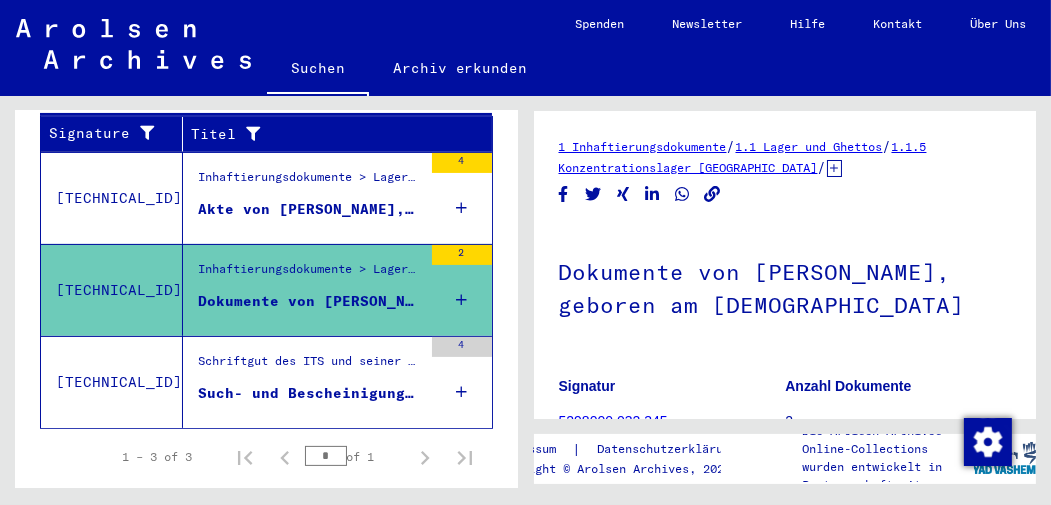 scroll, scrollTop: 0, scrollLeft: 0, axis: both 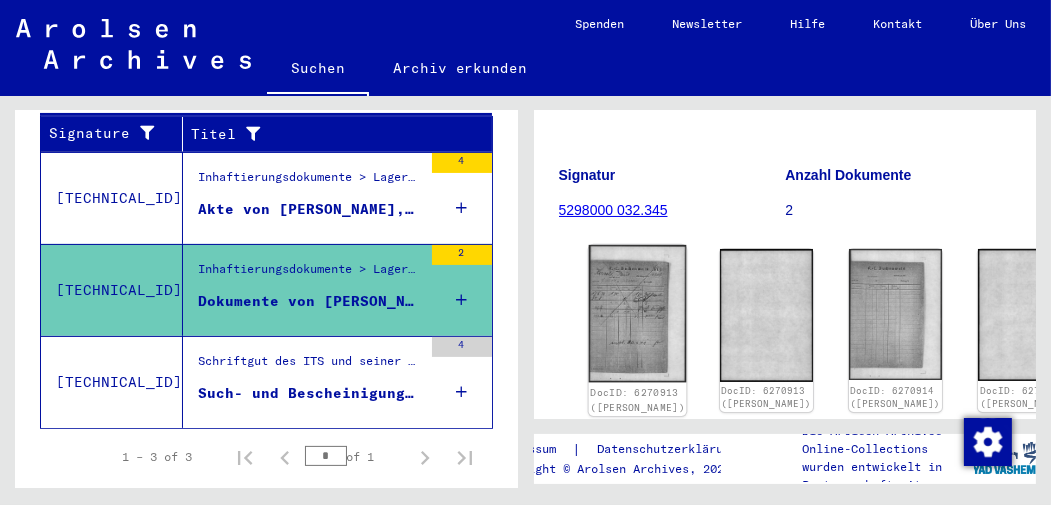 click 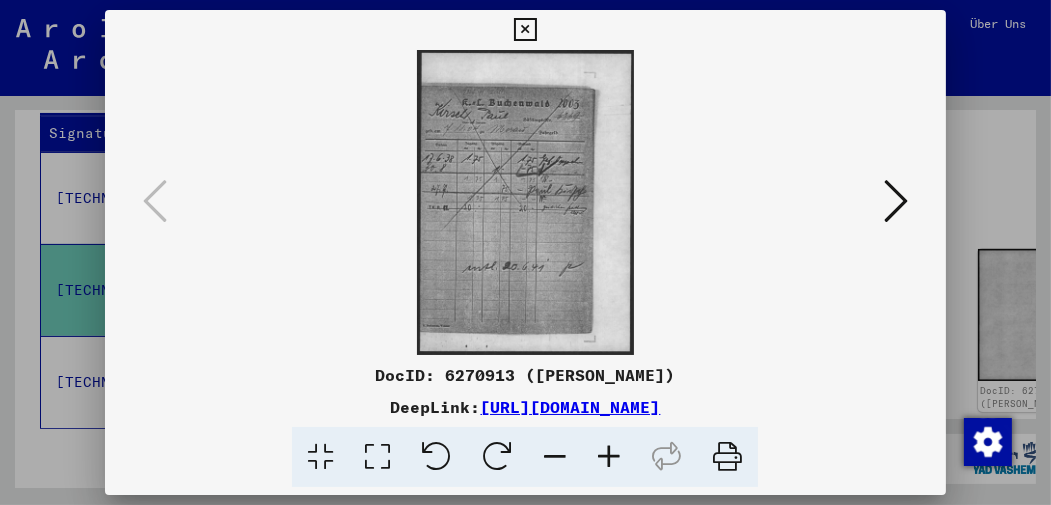 click at bounding box center [896, 201] 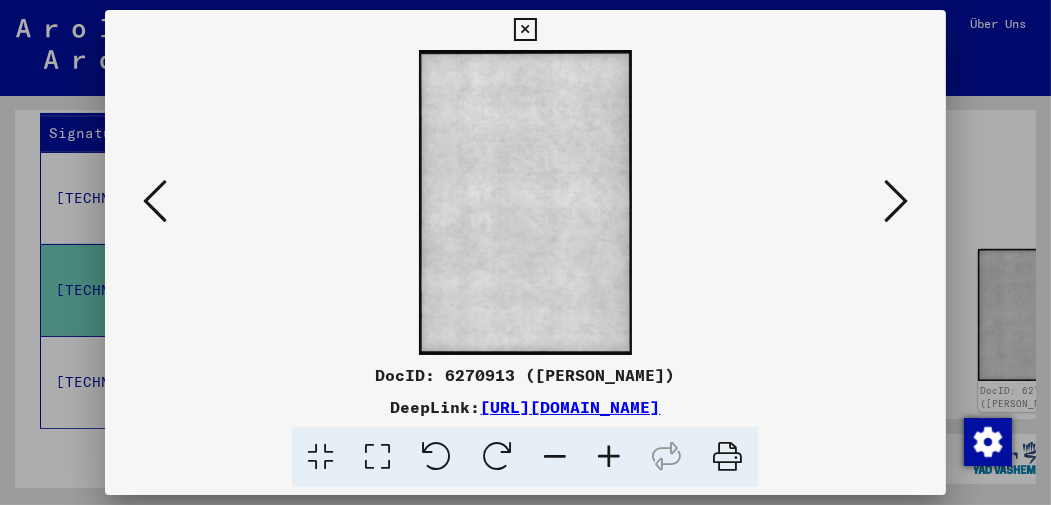 click at bounding box center (896, 201) 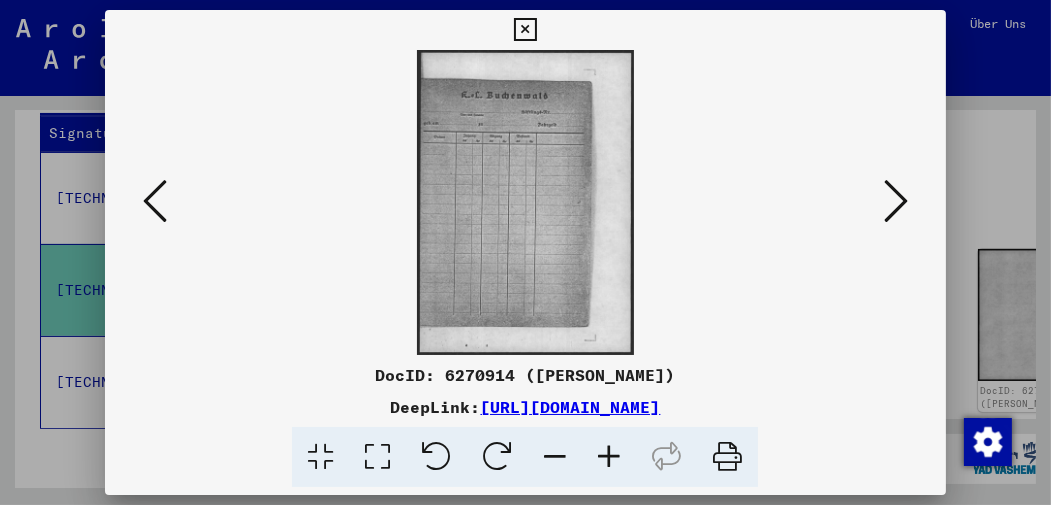 click at bounding box center (896, 201) 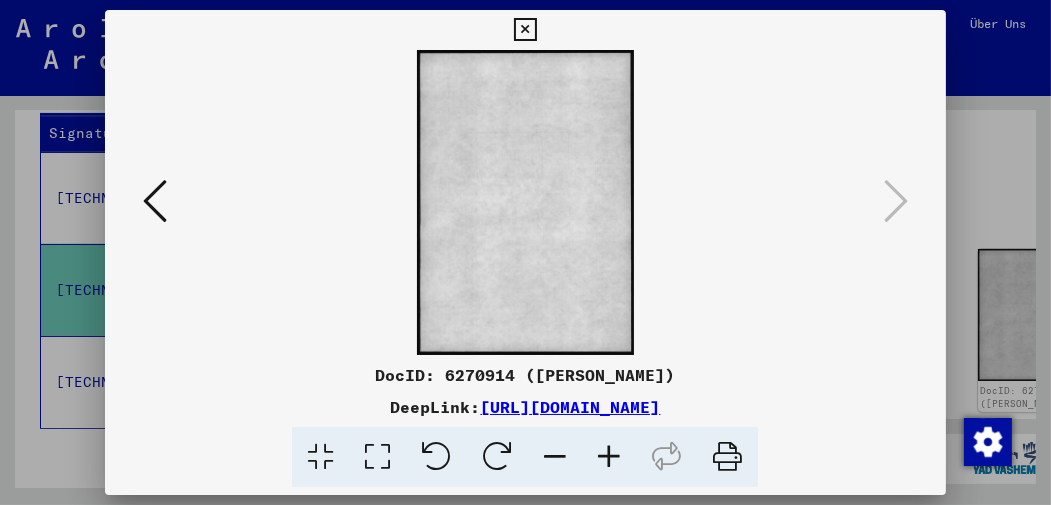 click at bounding box center (155, 201) 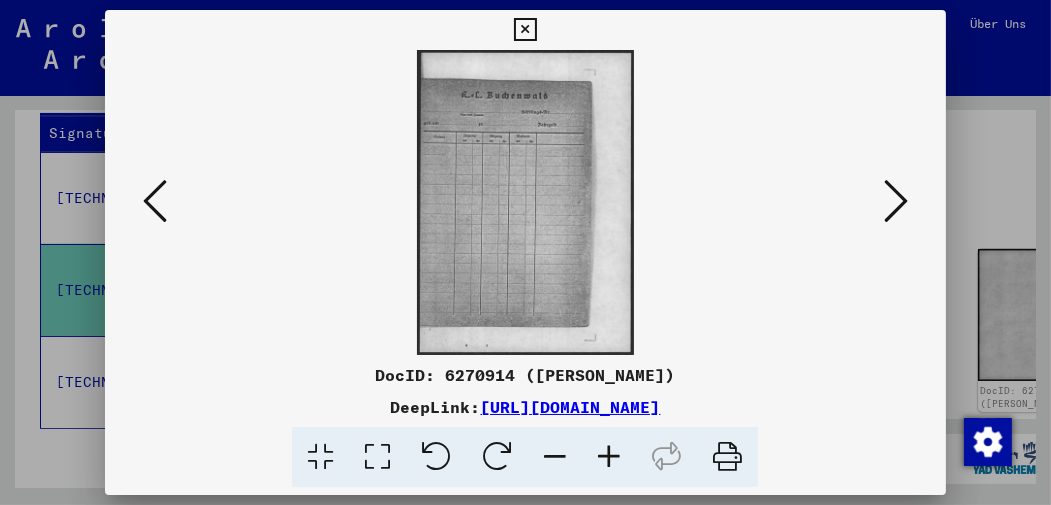 click at bounding box center (155, 201) 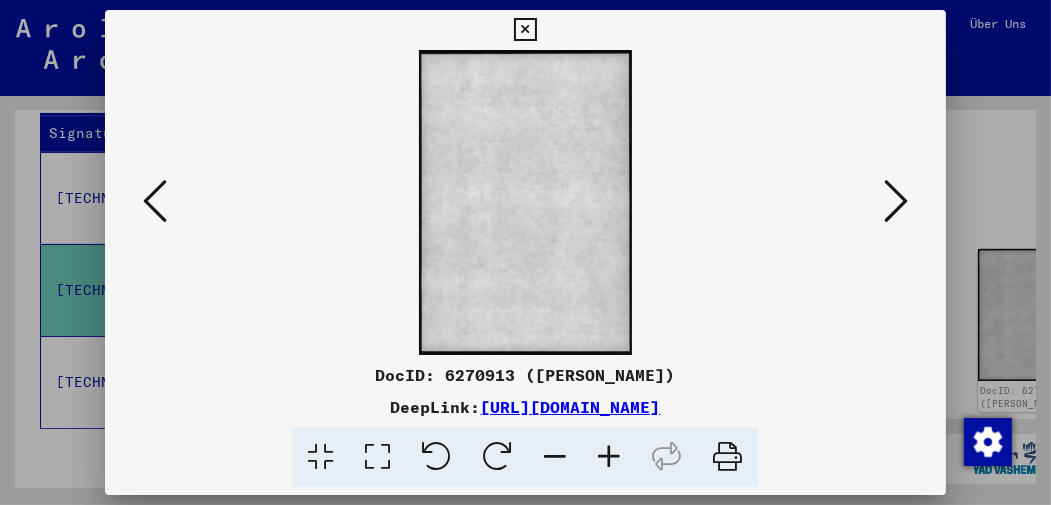click at bounding box center [155, 201] 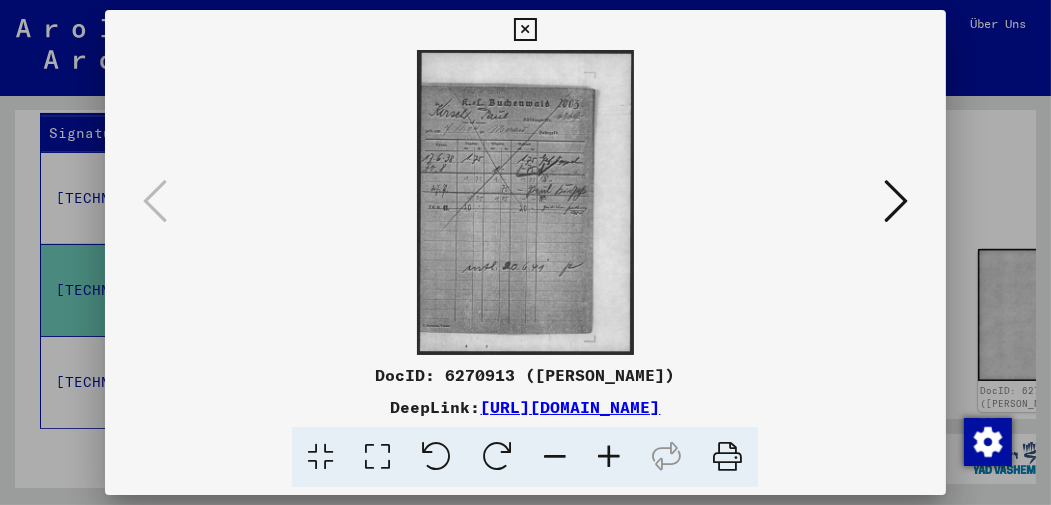 click at bounding box center (525, 30) 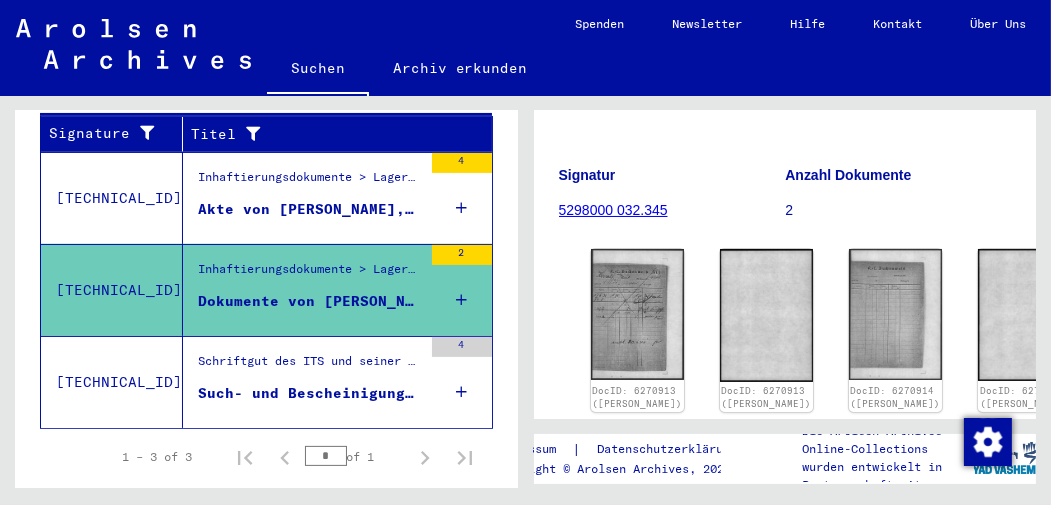 click on "Such- und Bescheinigungsvorgang Nr. 1.495.205 für [PERSON_NAME] geboren [DEMOGRAPHIC_DATA]" at bounding box center (310, 393) 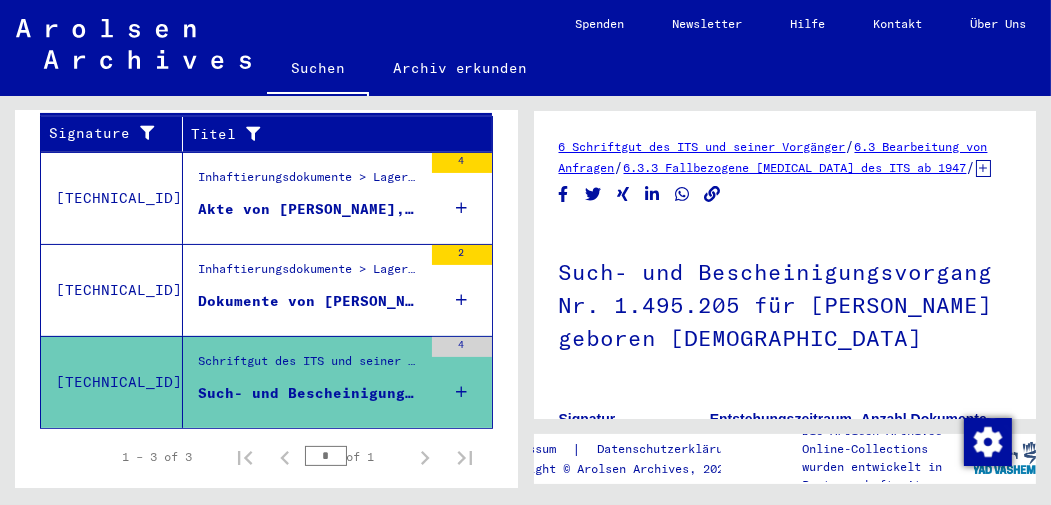 scroll, scrollTop: 0, scrollLeft: 0, axis: both 